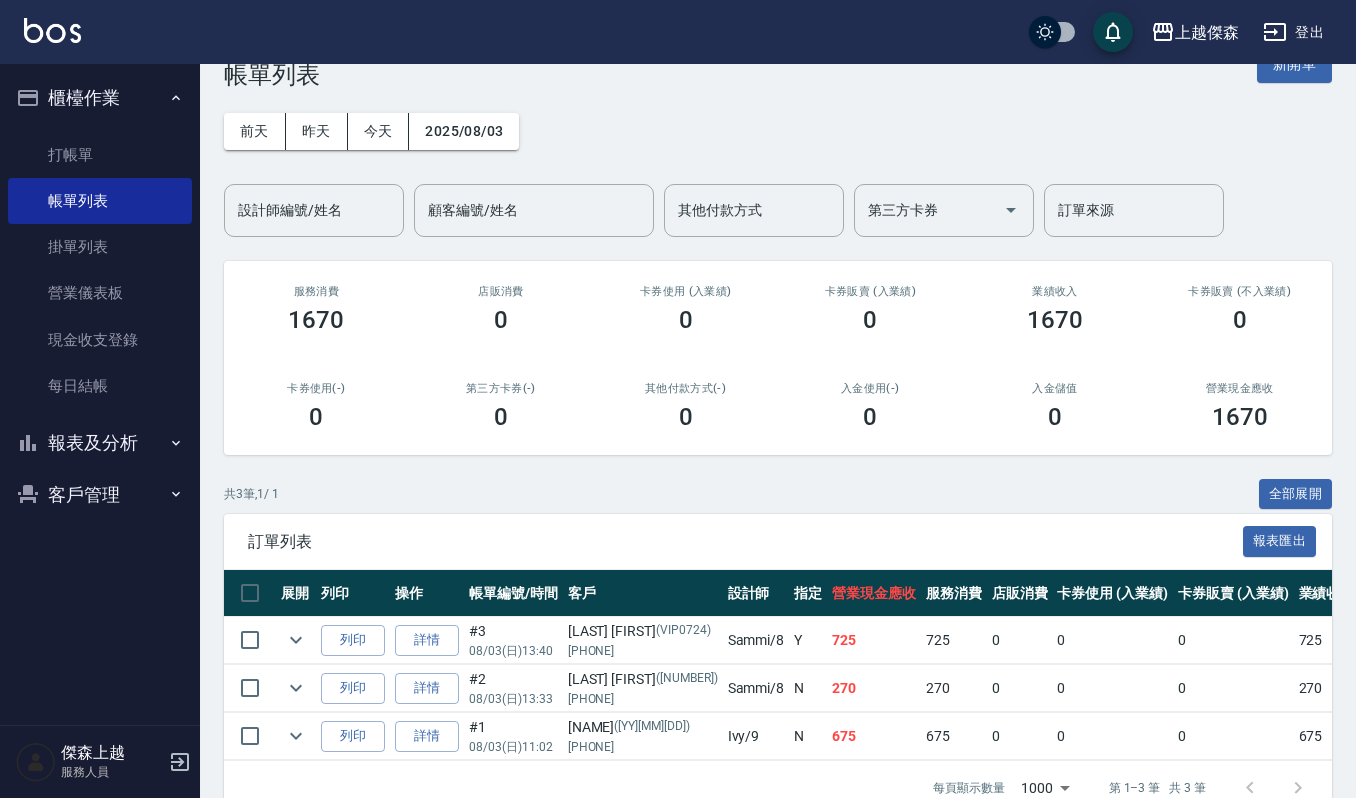 scroll, scrollTop: 0, scrollLeft: 0, axis: both 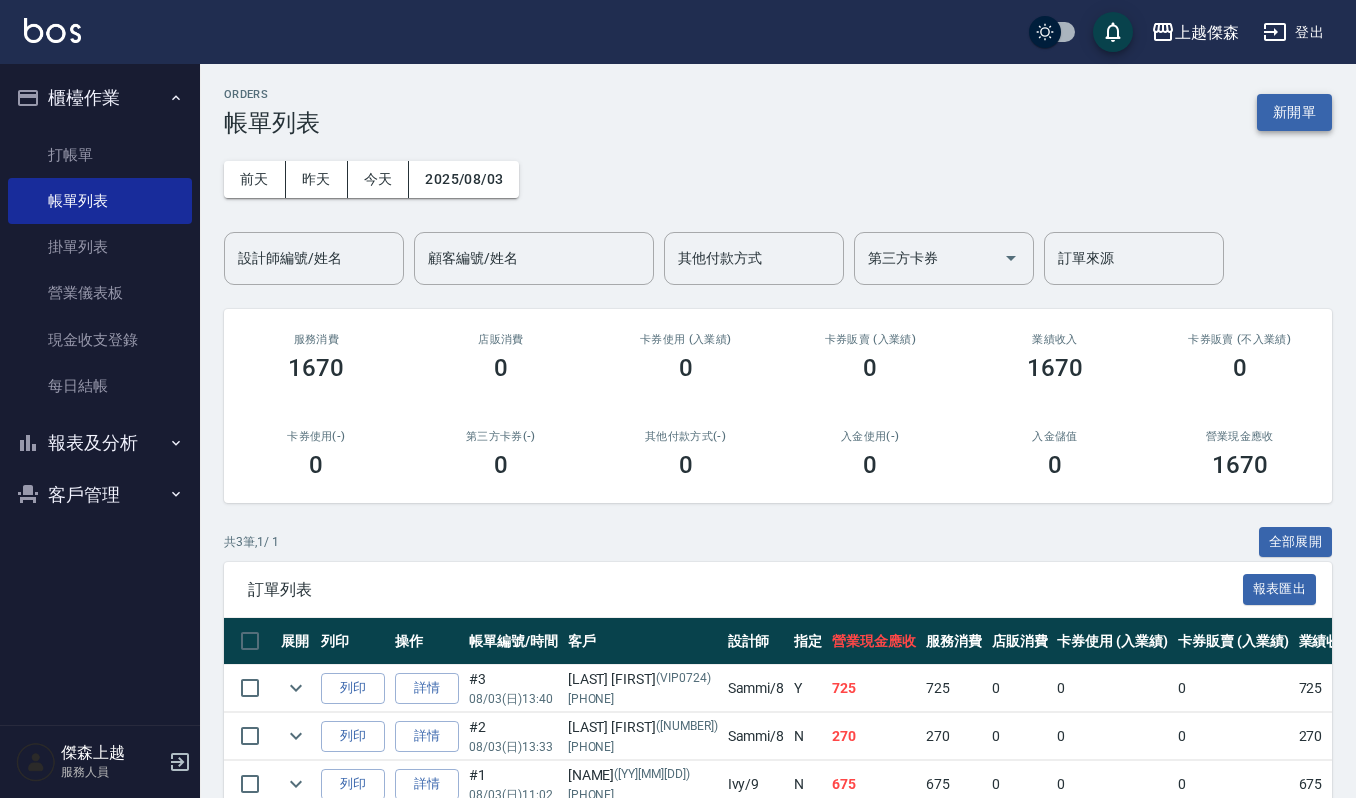 click on "新開單" at bounding box center (1294, 112) 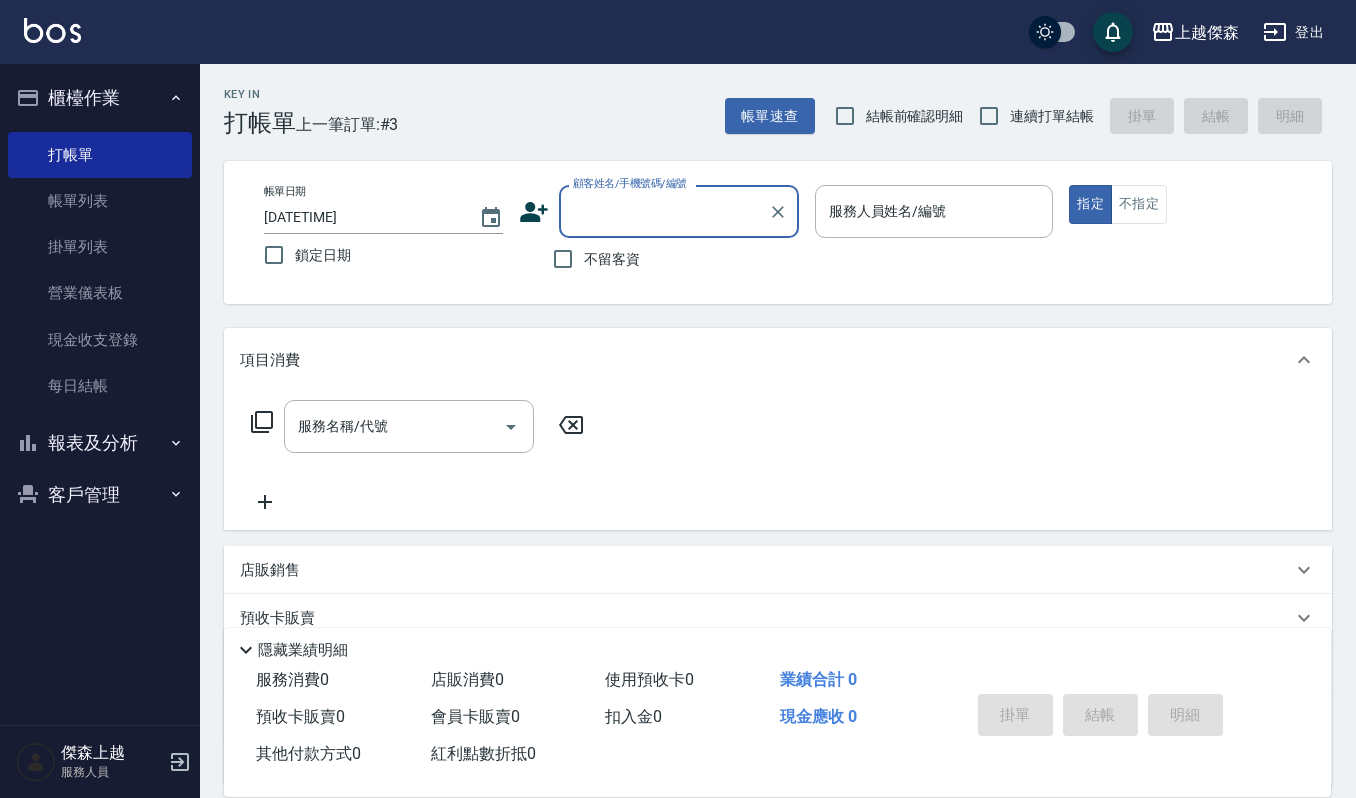 click on "顧客姓名/手機號碼/編號" at bounding box center (664, 211) 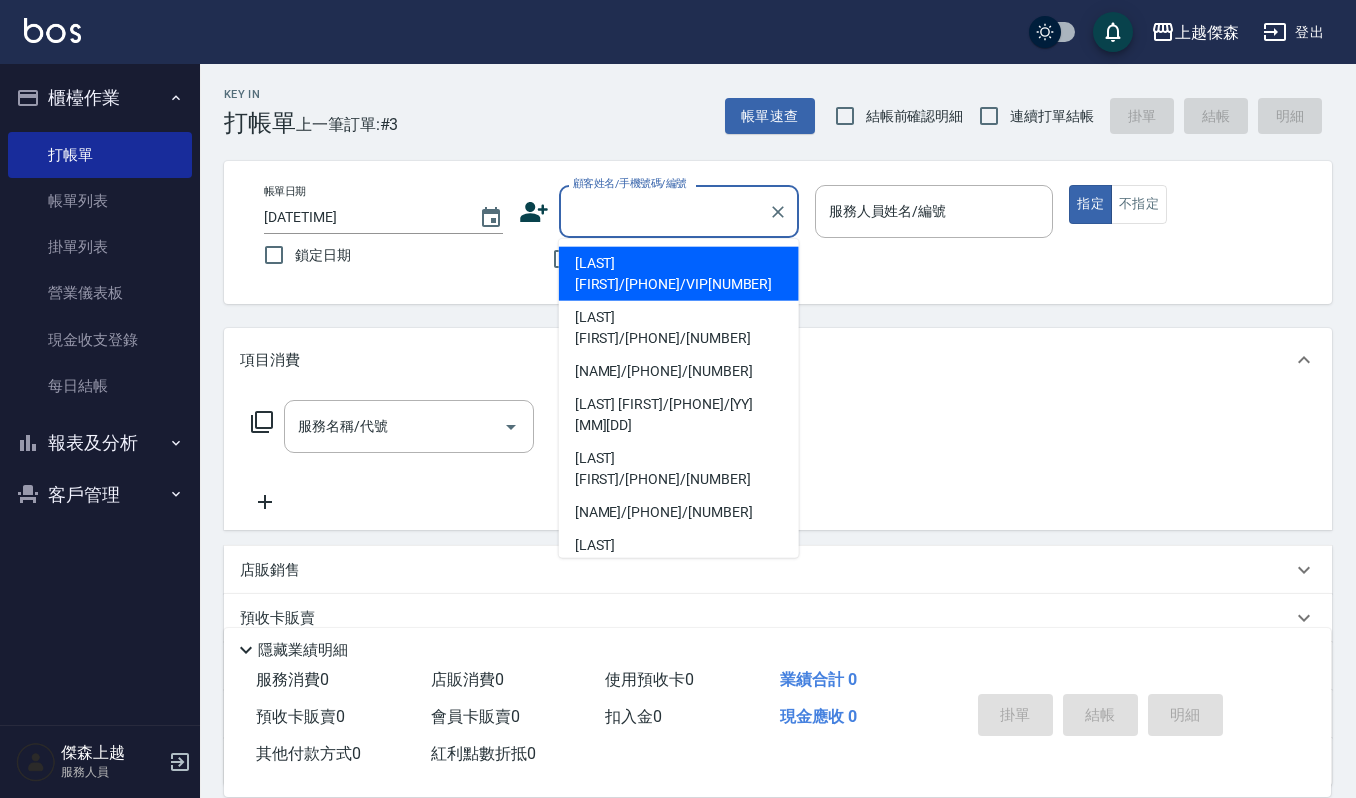 click on "顧客姓名/手機號碼/編號" at bounding box center [664, 211] 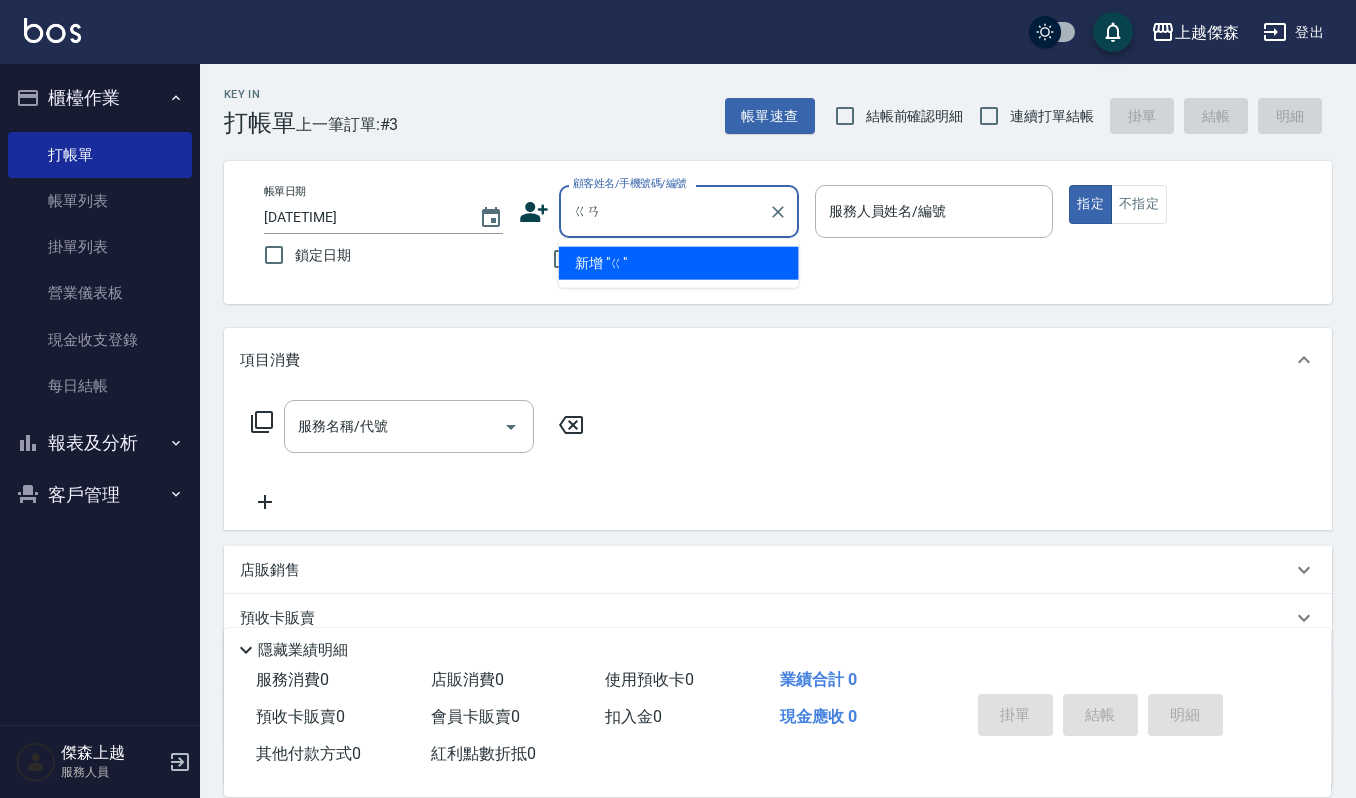 type on "乾" 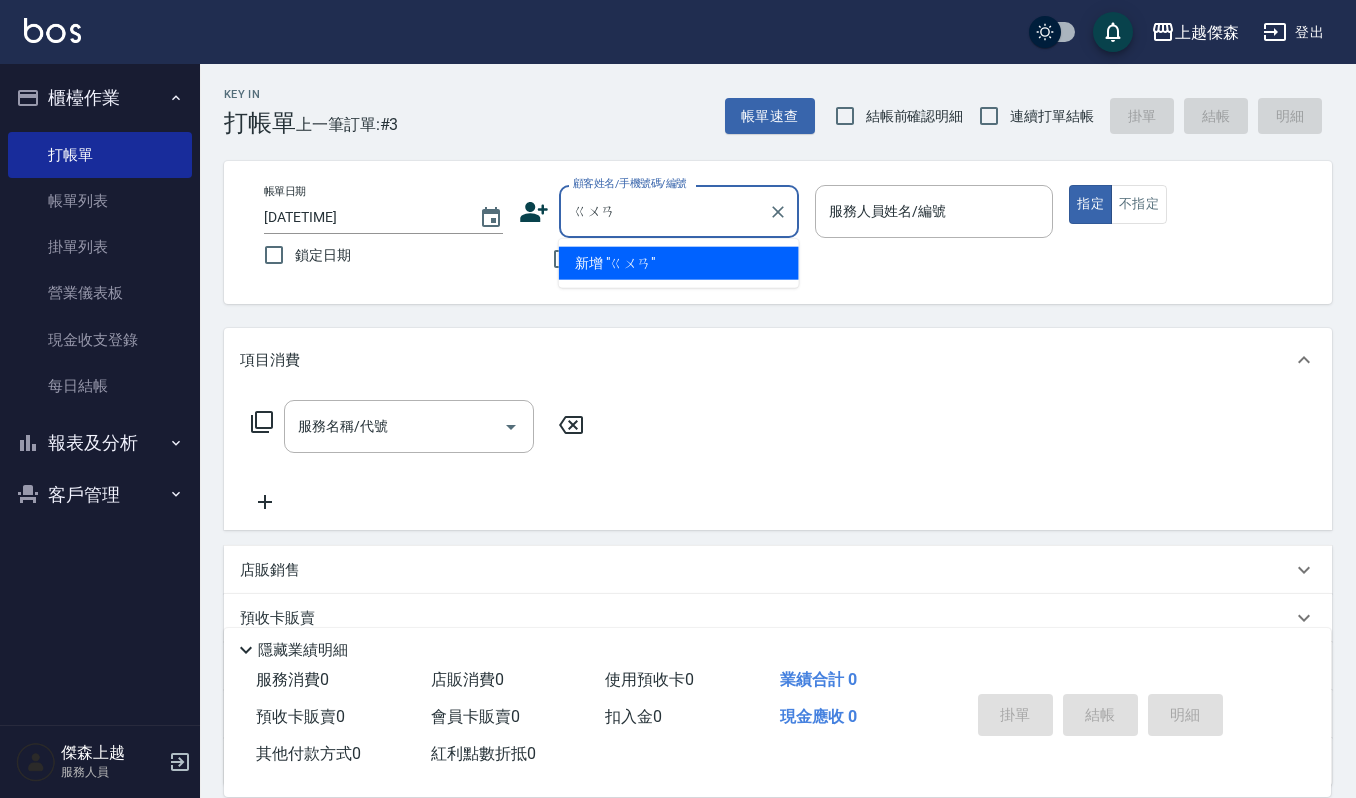 type on "關" 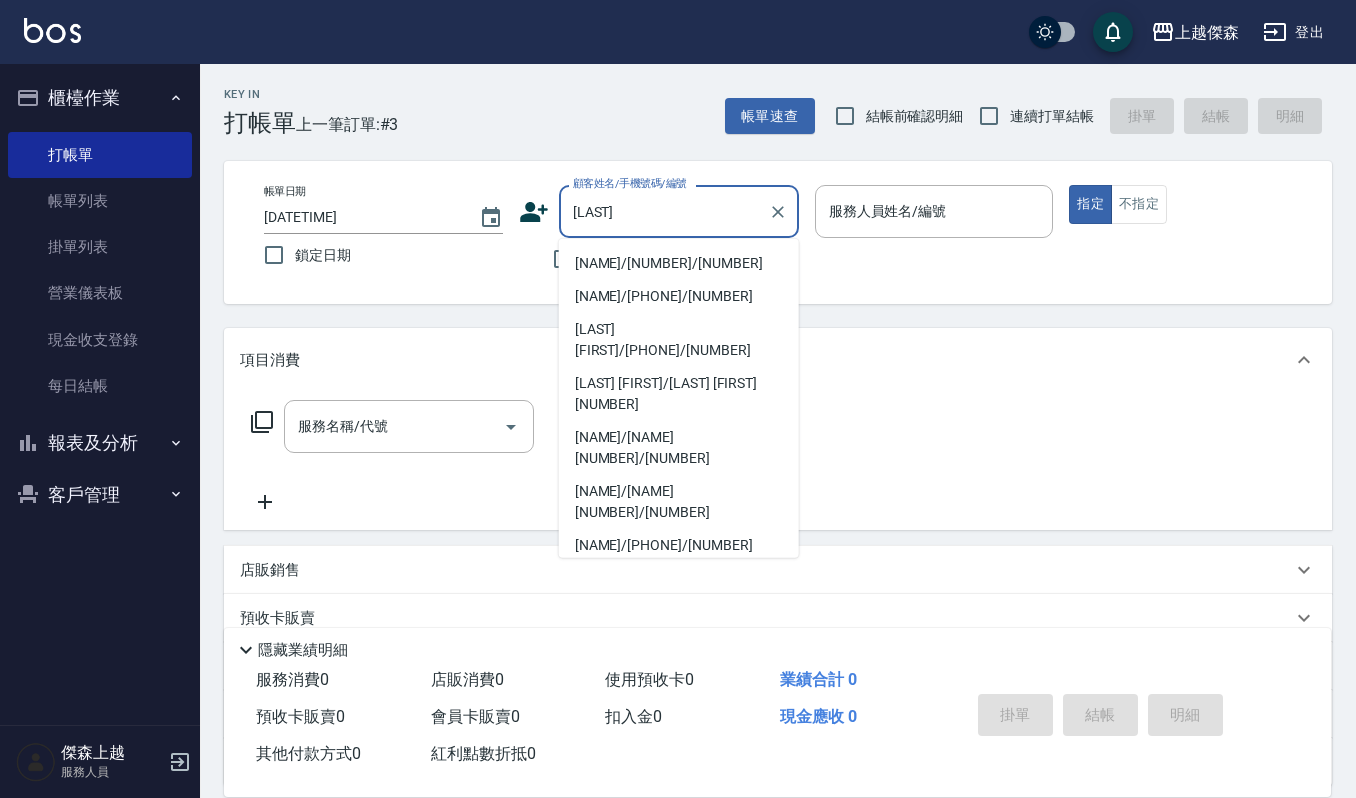 click on "[NAME]/[NUMBER]/[NUMBER]" at bounding box center [679, 263] 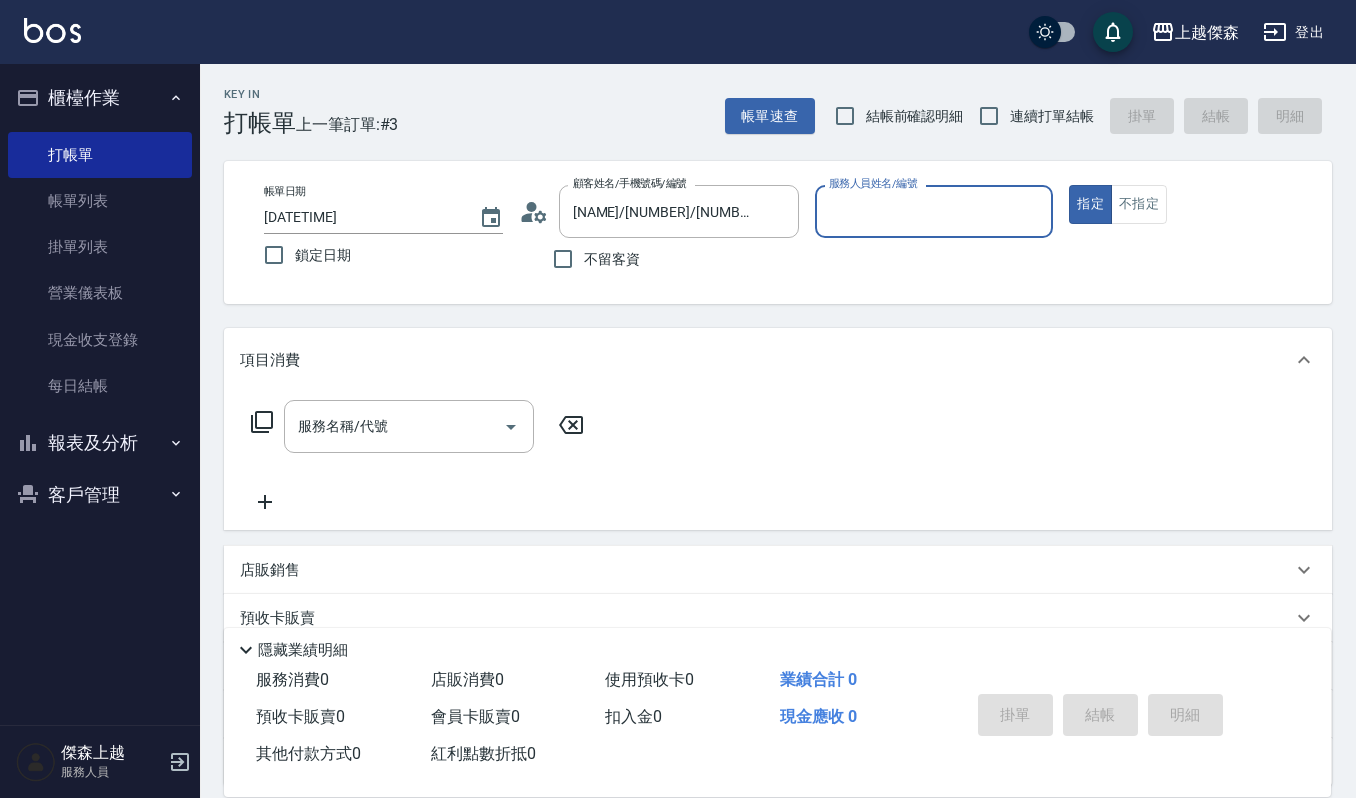 type on "Sammi-[NUMBER]" 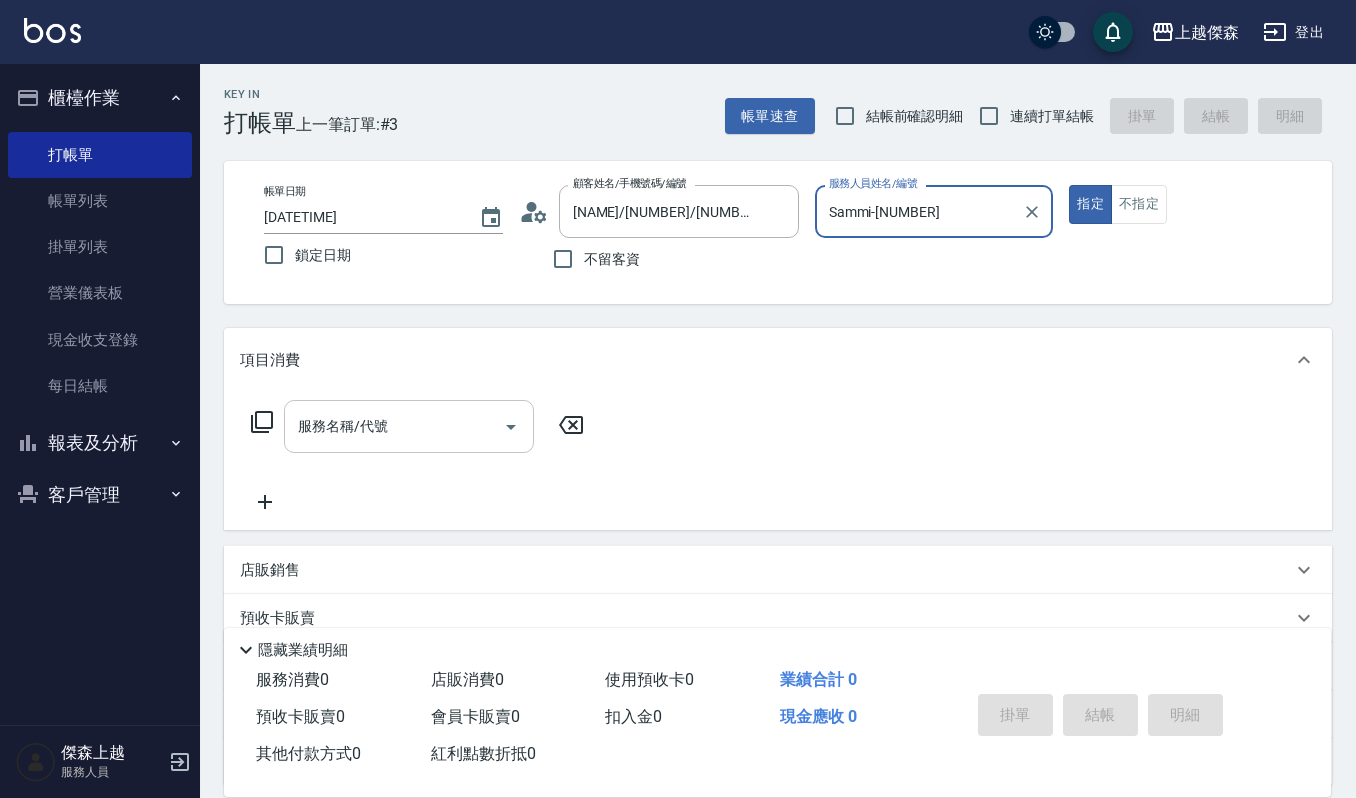 click on "服務名稱/代號" at bounding box center (394, 426) 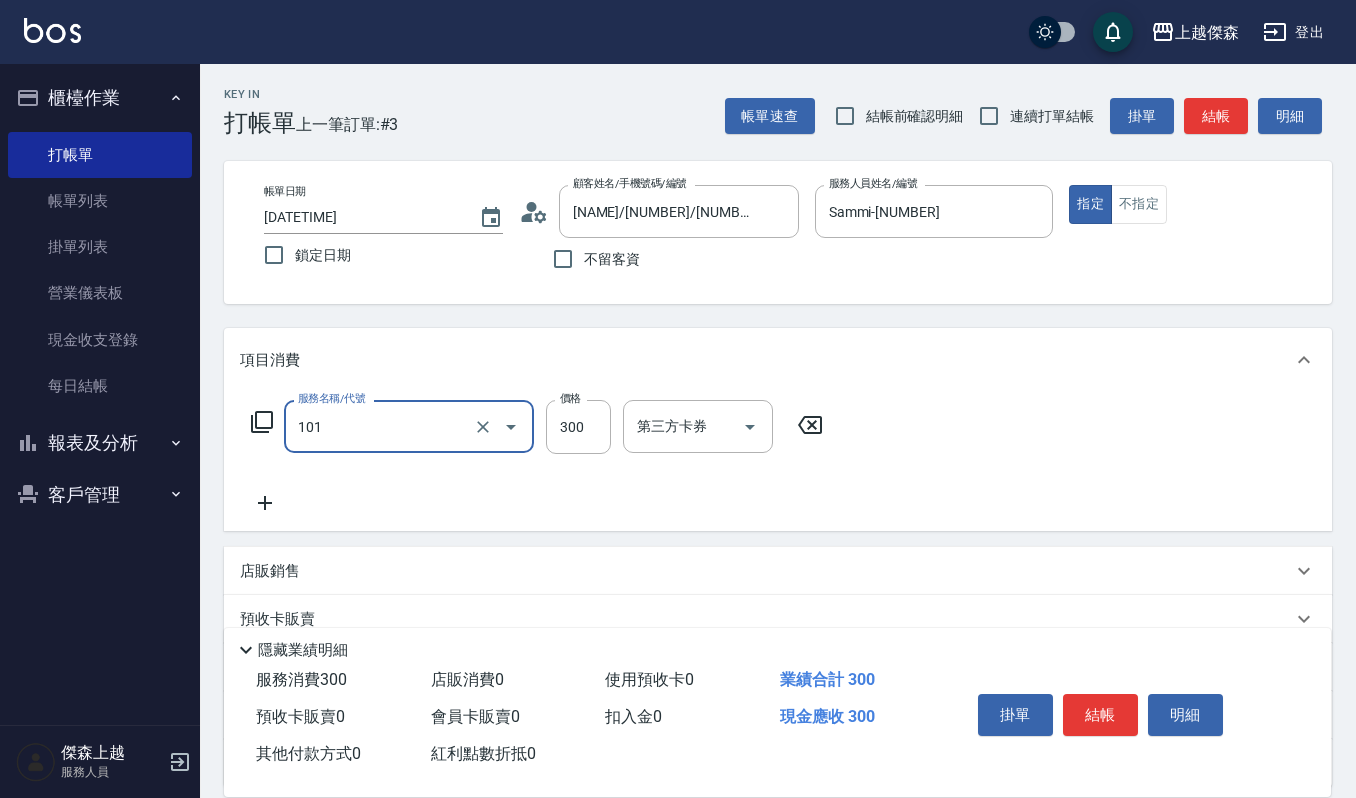 type on "一般洗髮(101)" 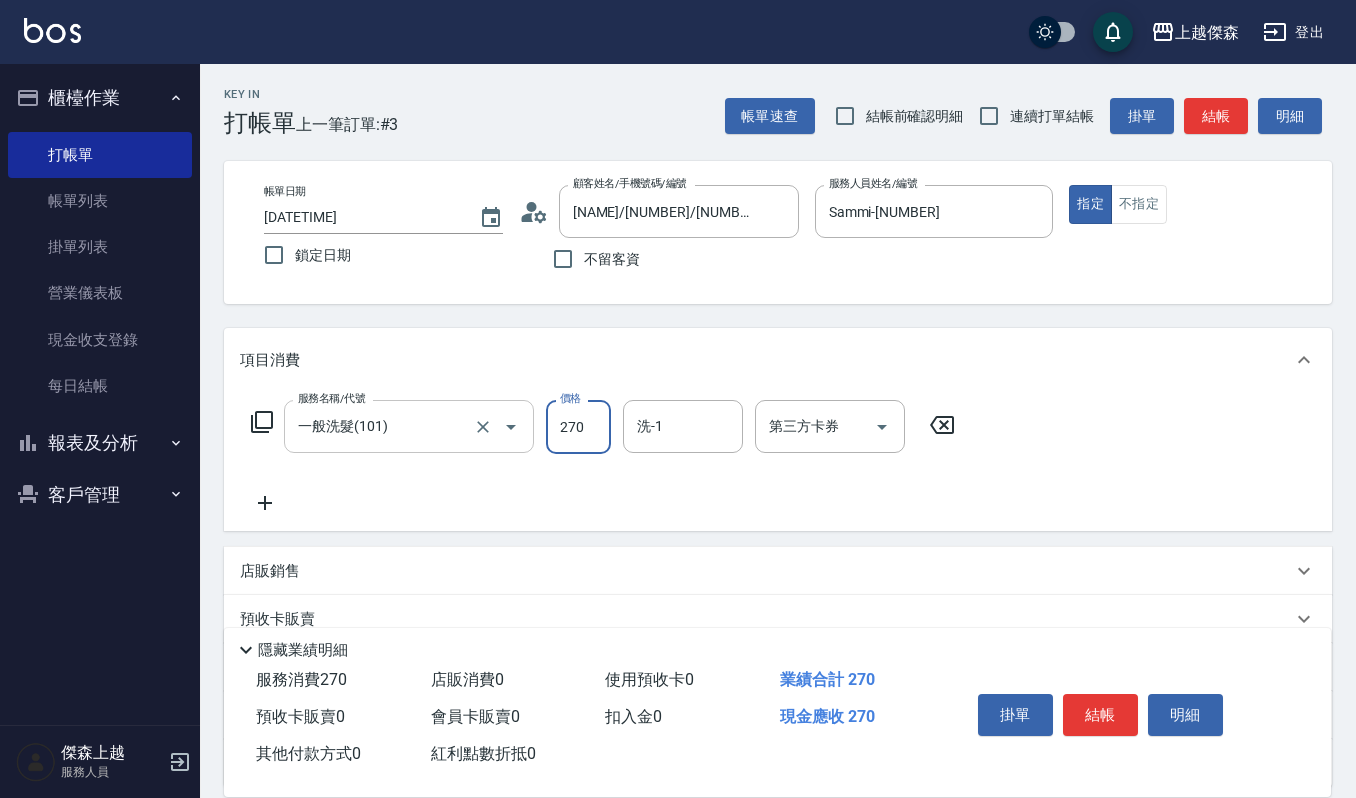 type on "270" 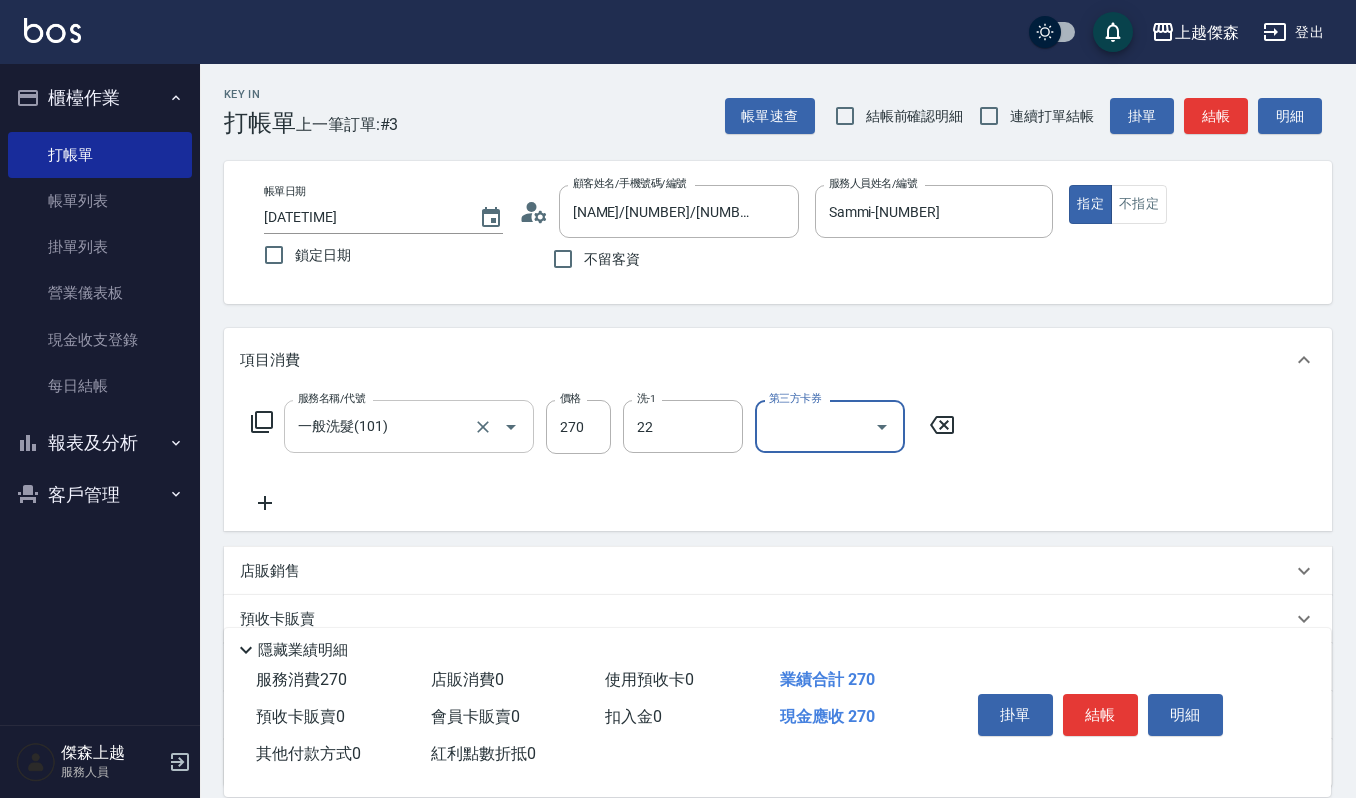 type on "[NAME]-[NUMBER]" 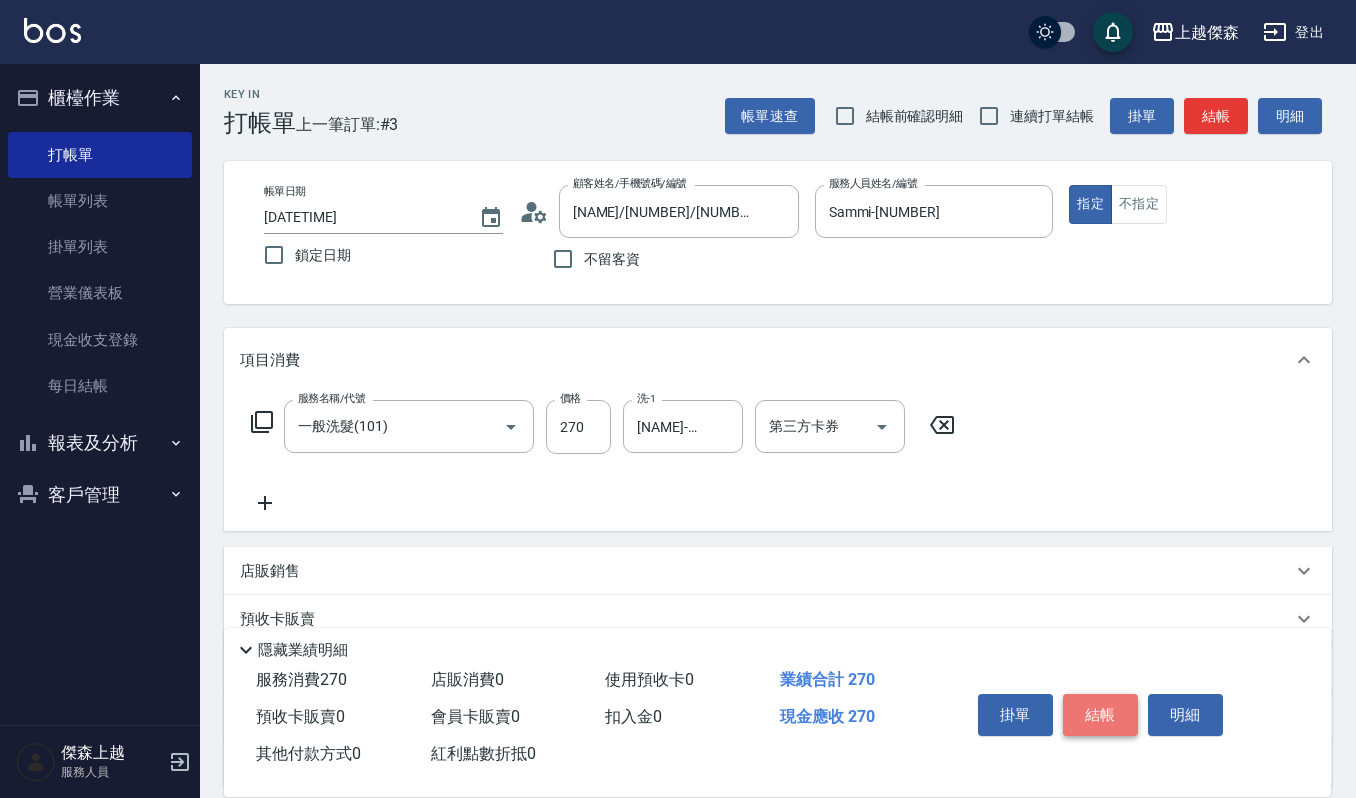 click on "結帳" at bounding box center (1100, 715) 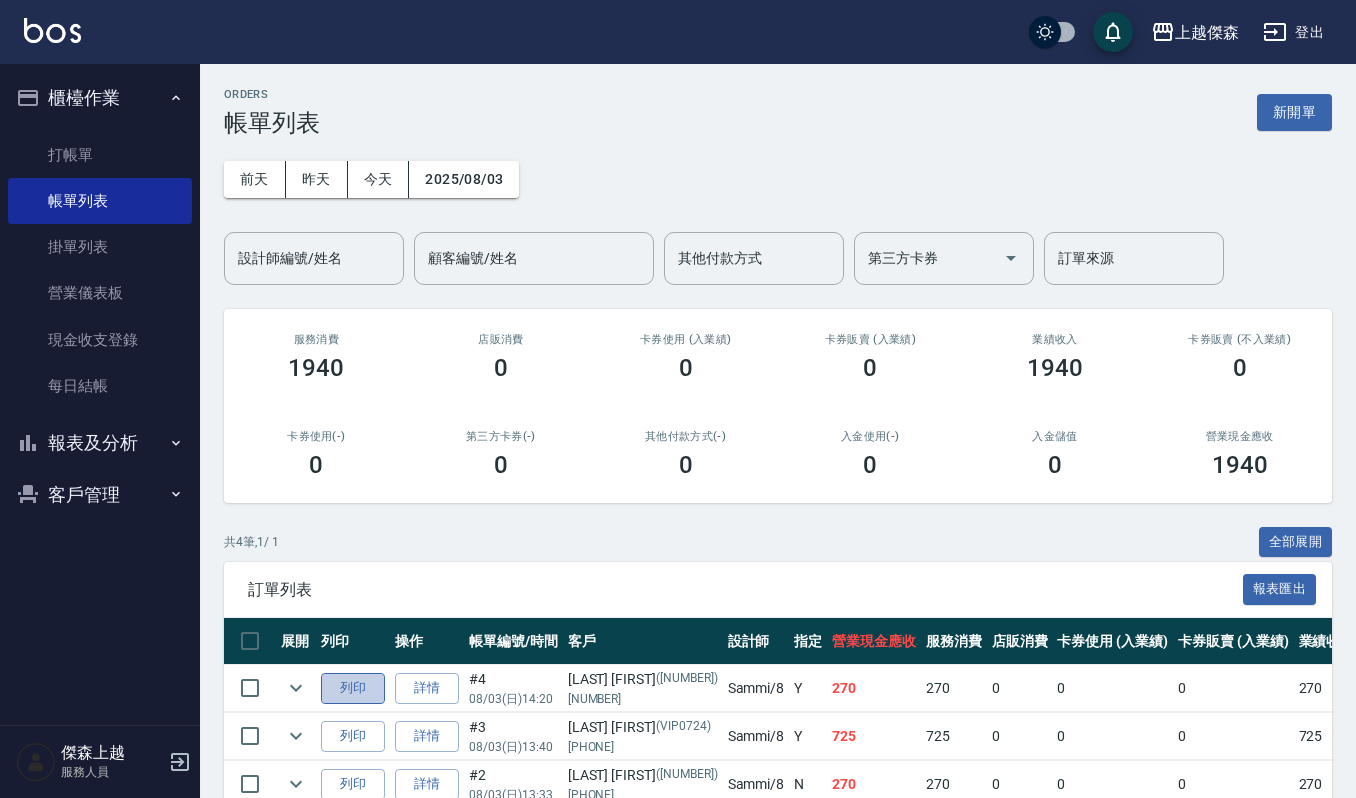 click on "列印" at bounding box center [353, 688] 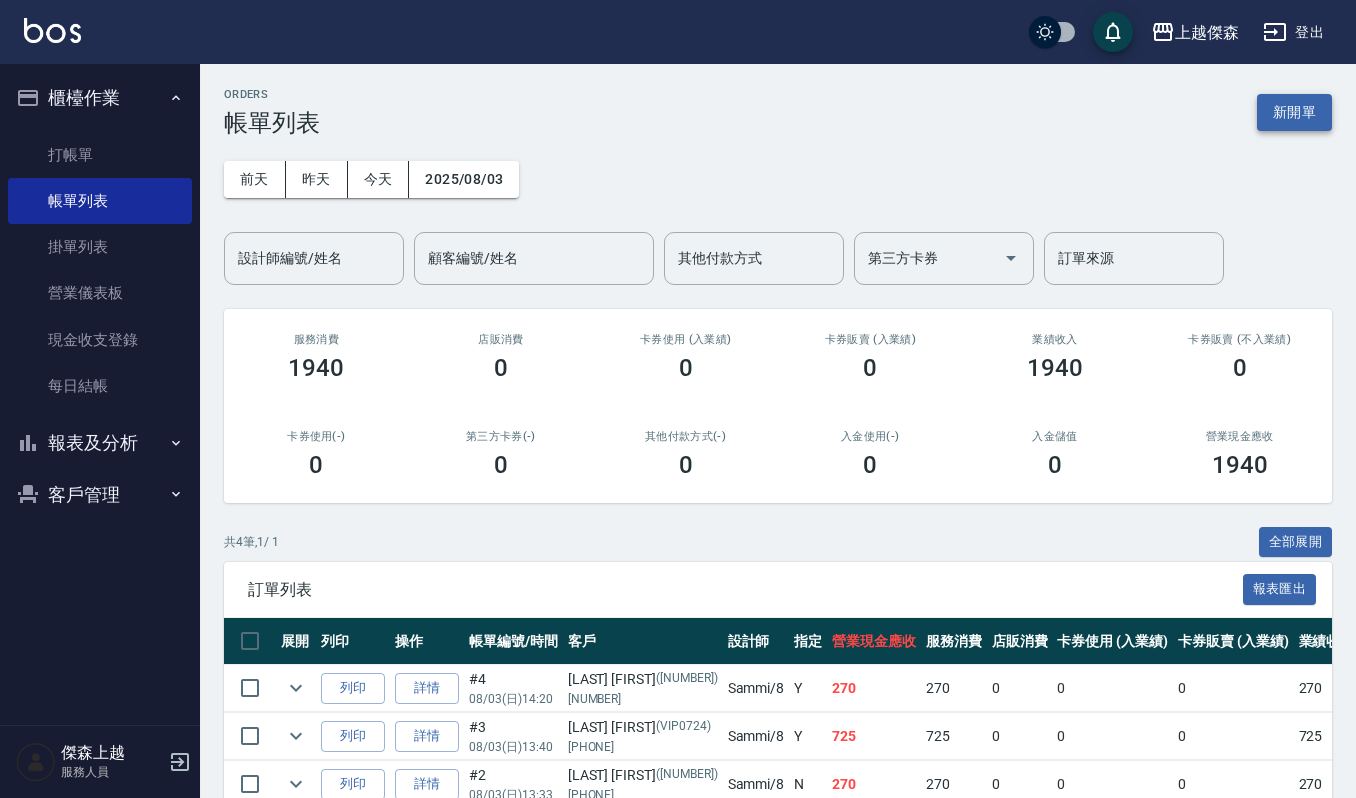 click on "新開單" at bounding box center [1294, 112] 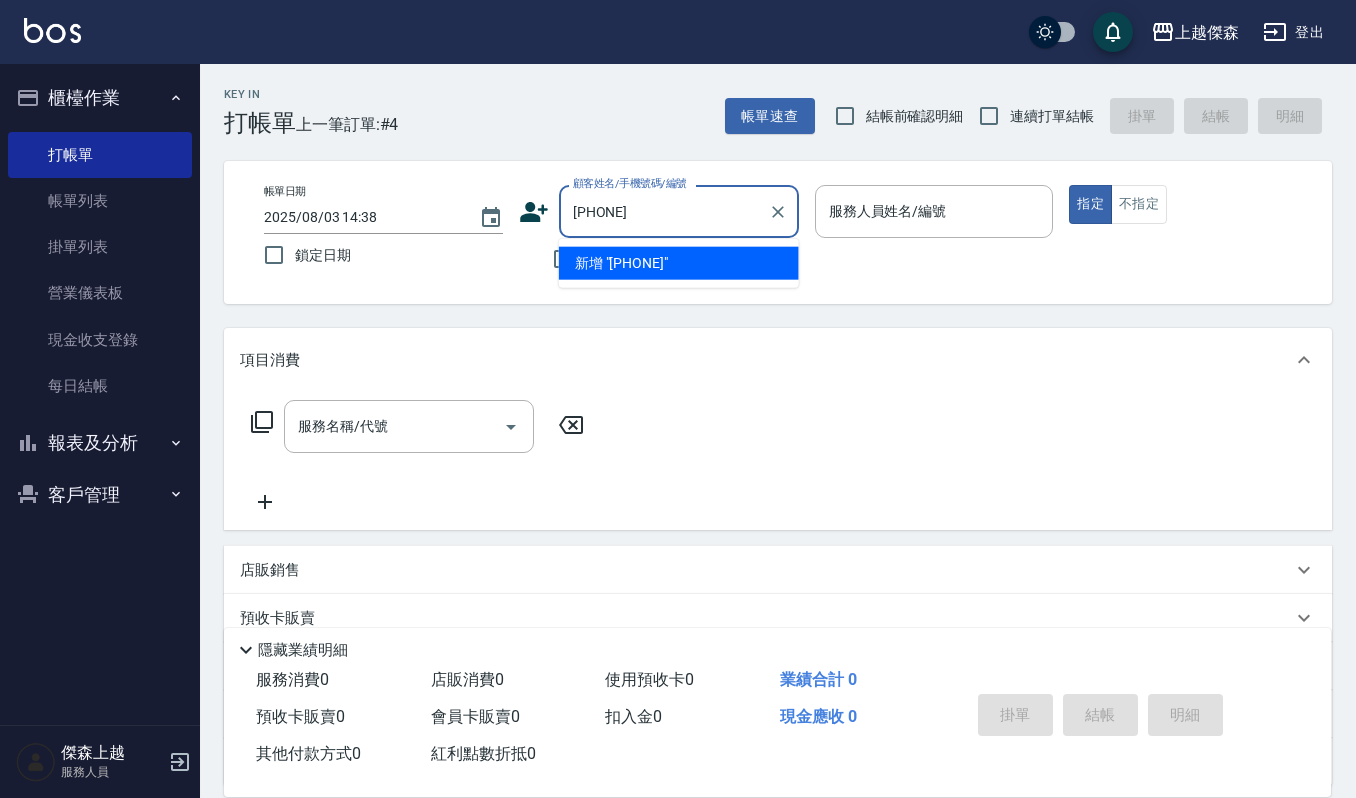 type on "[PHONE]" 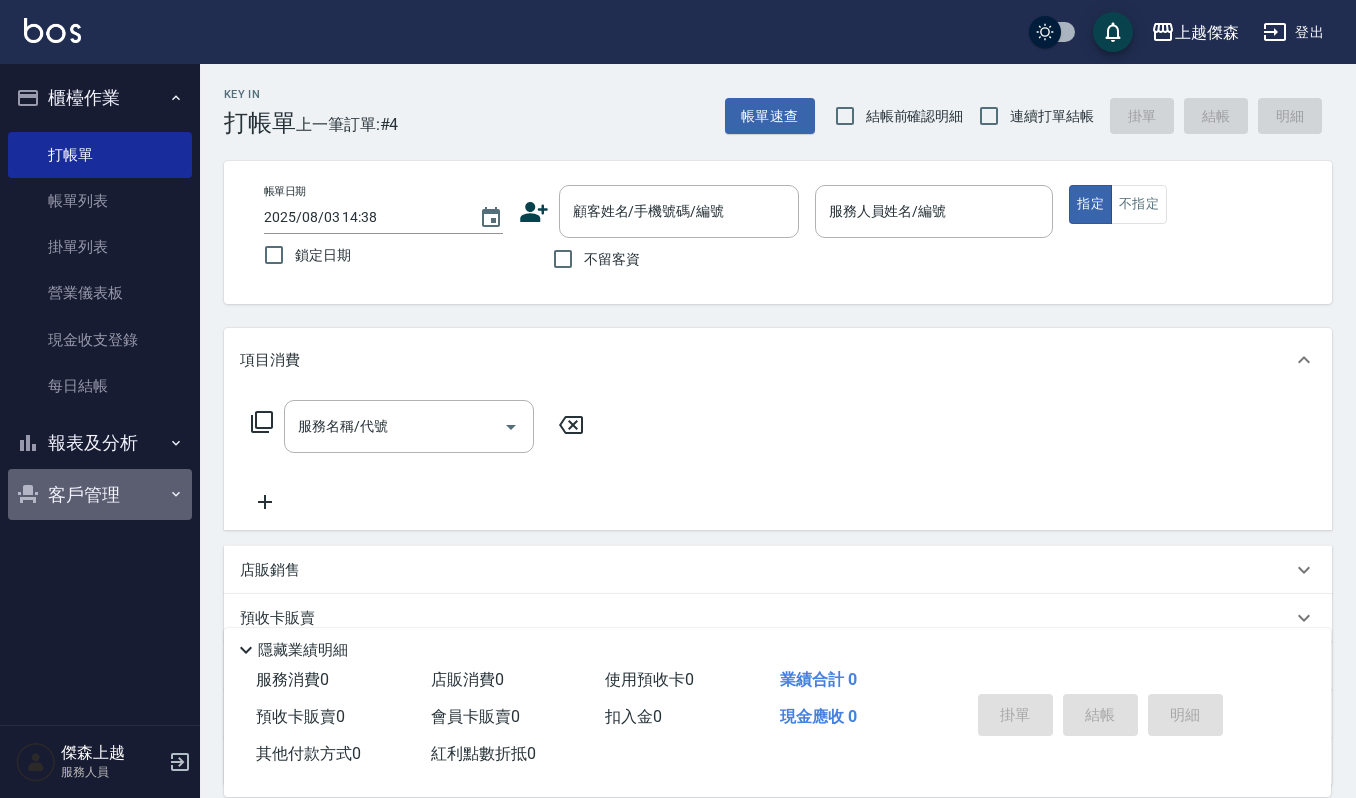 drag, startPoint x: 92, startPoint y: 498, endPoint x: 104, endPoint y: 501, distance: 12.369317 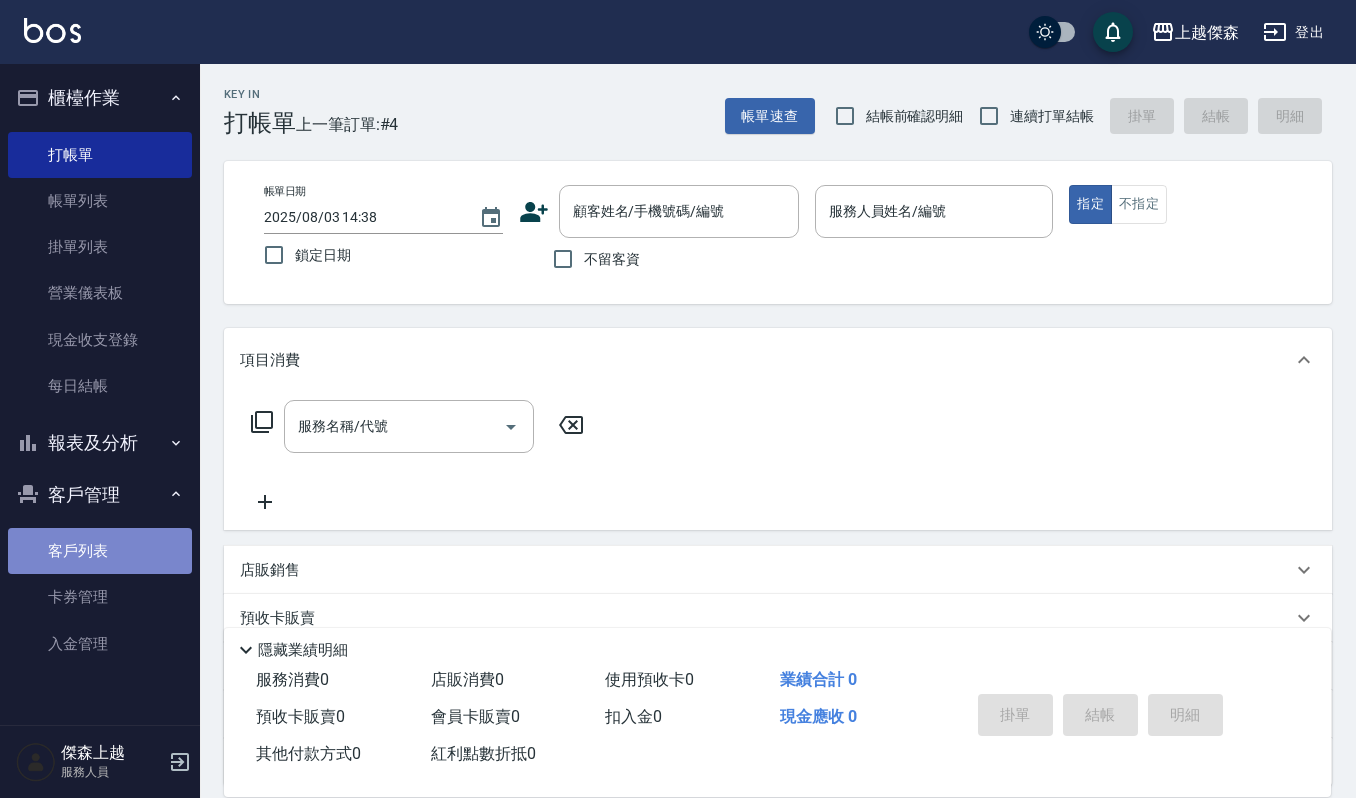click on "客戶列表" at bounding box center [100, 551] 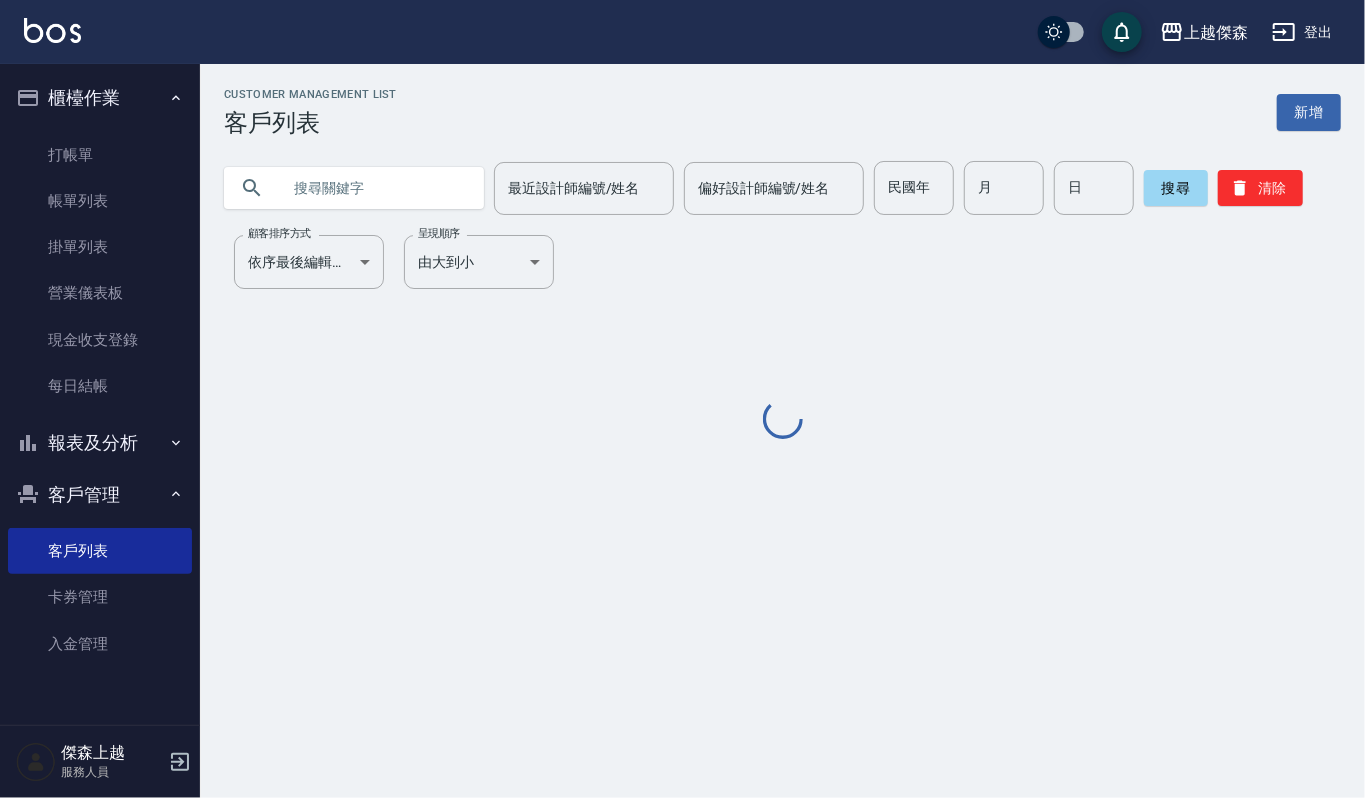 click at bounding box center [374, 188] 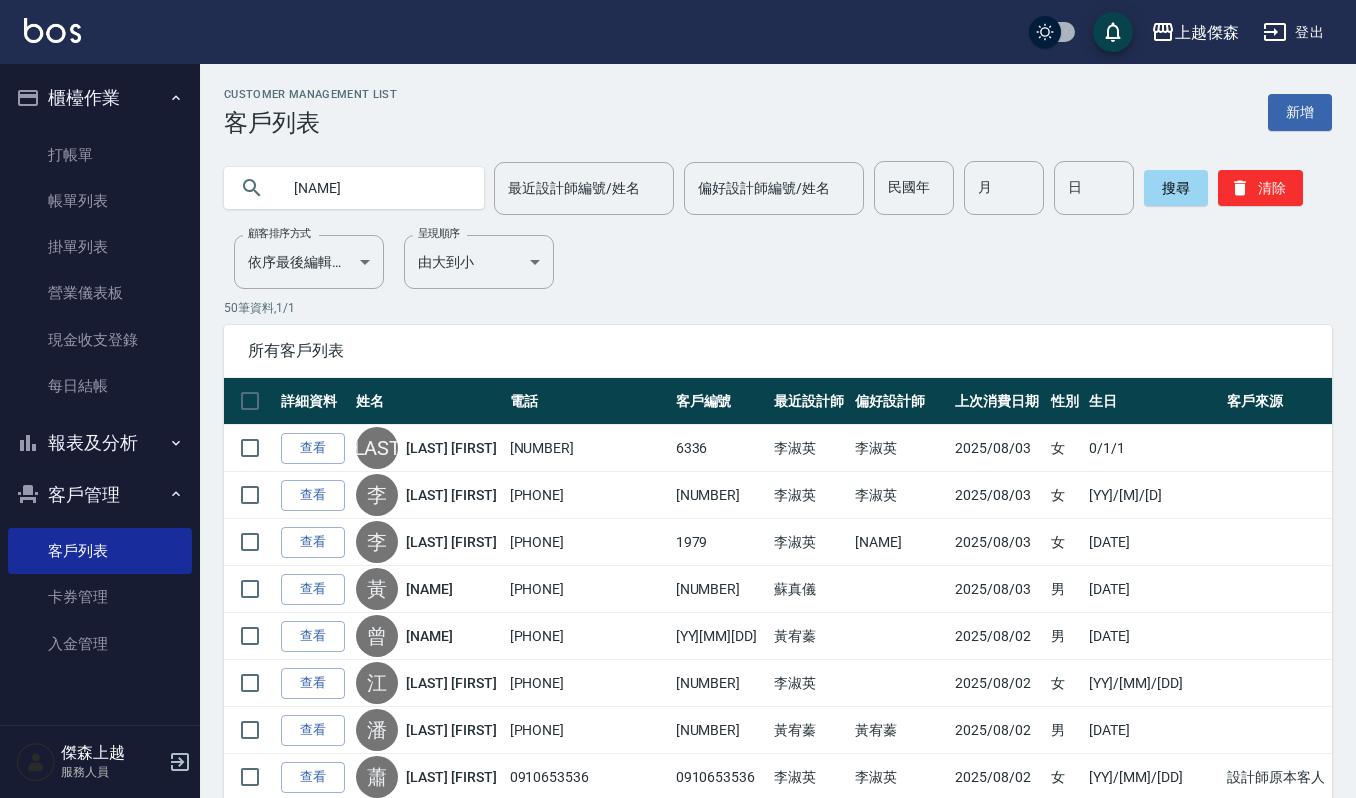 type on "[NAME]" 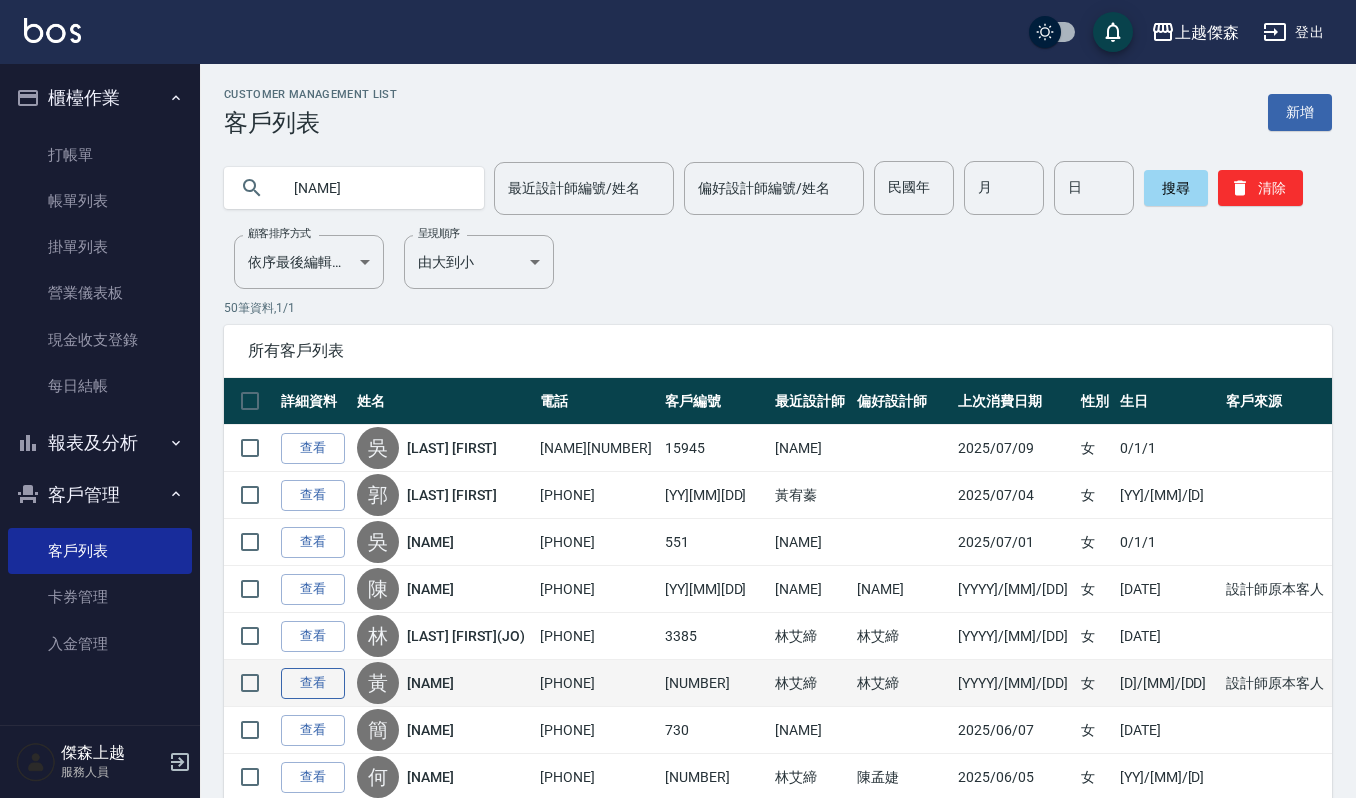 click on "查看" at bounding box center (313, 683) 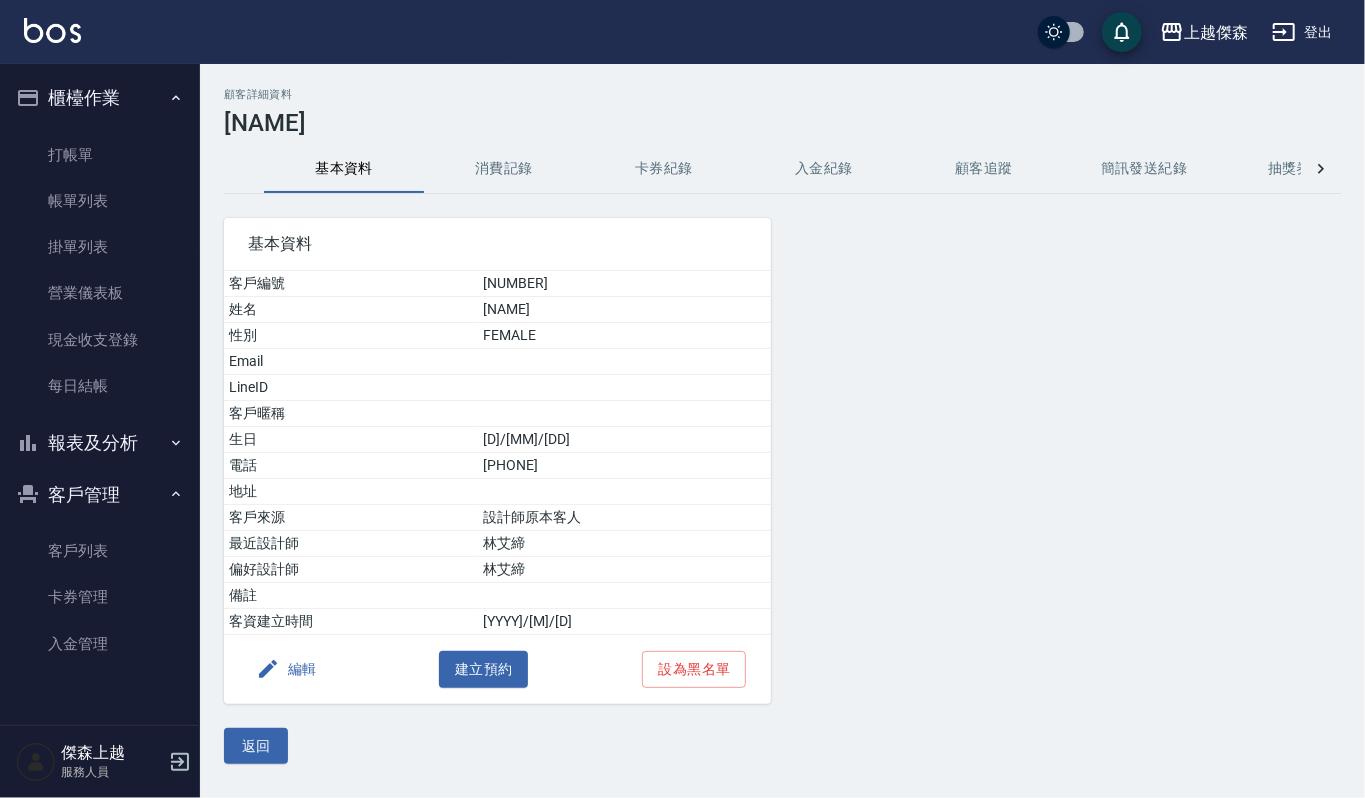 click on "消費記錄" at bounding box center [504, 169] 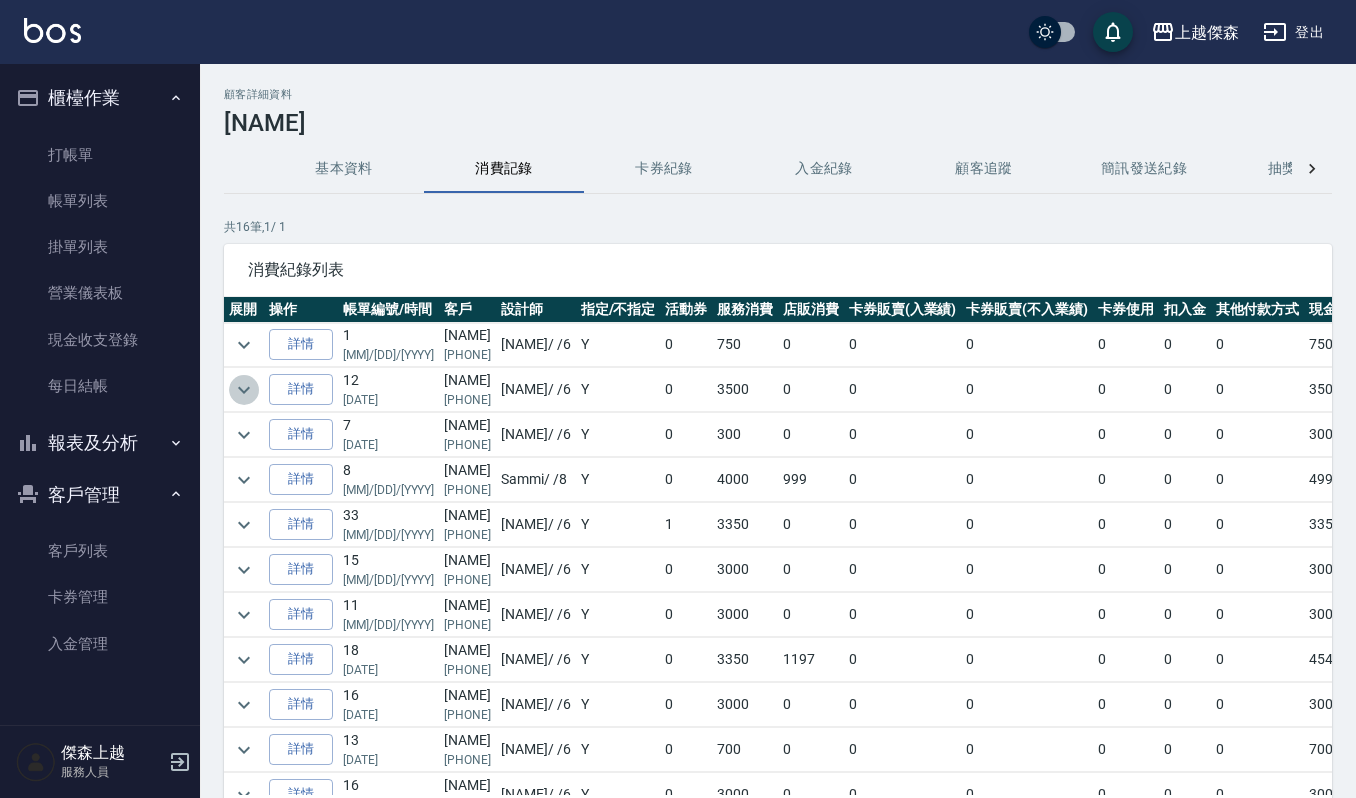 click 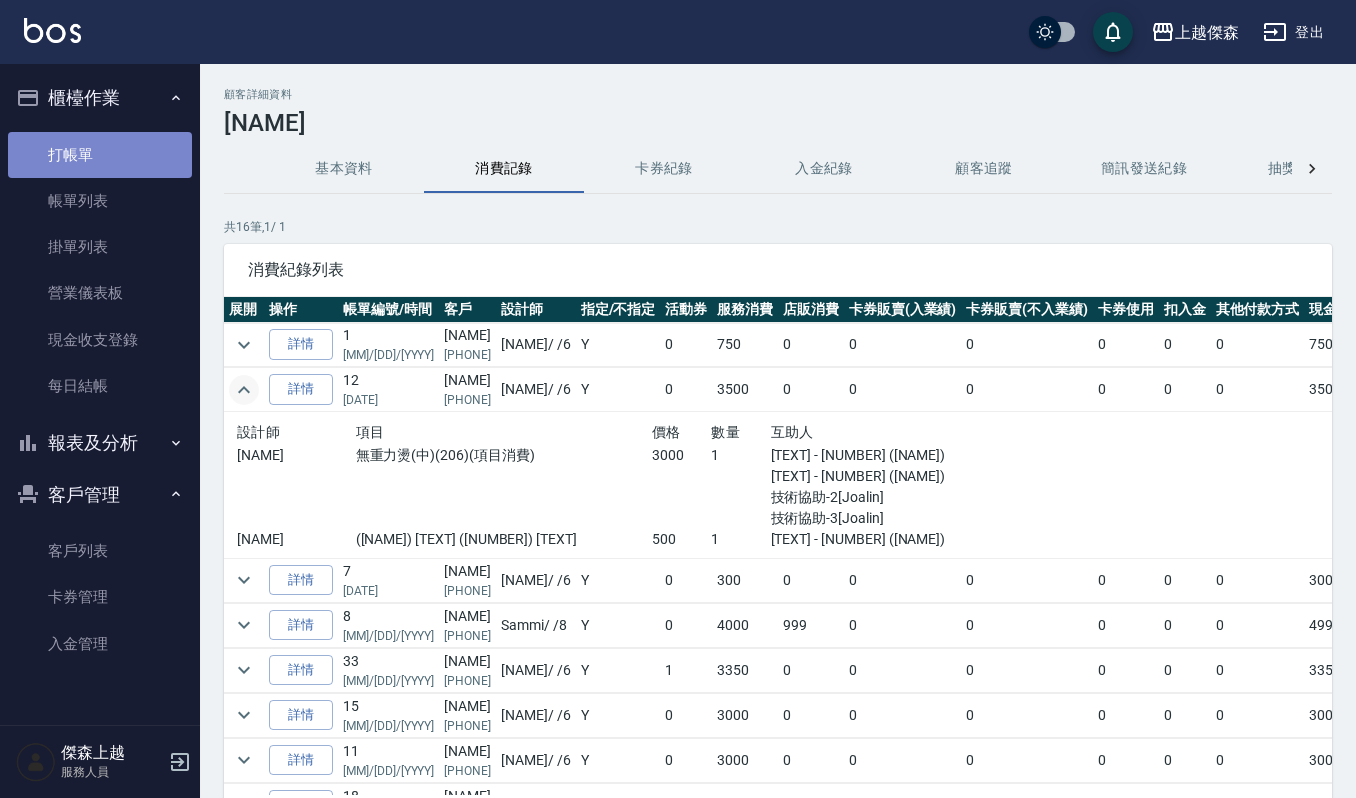 click on "打帳單" at bounding box center (100, 155) 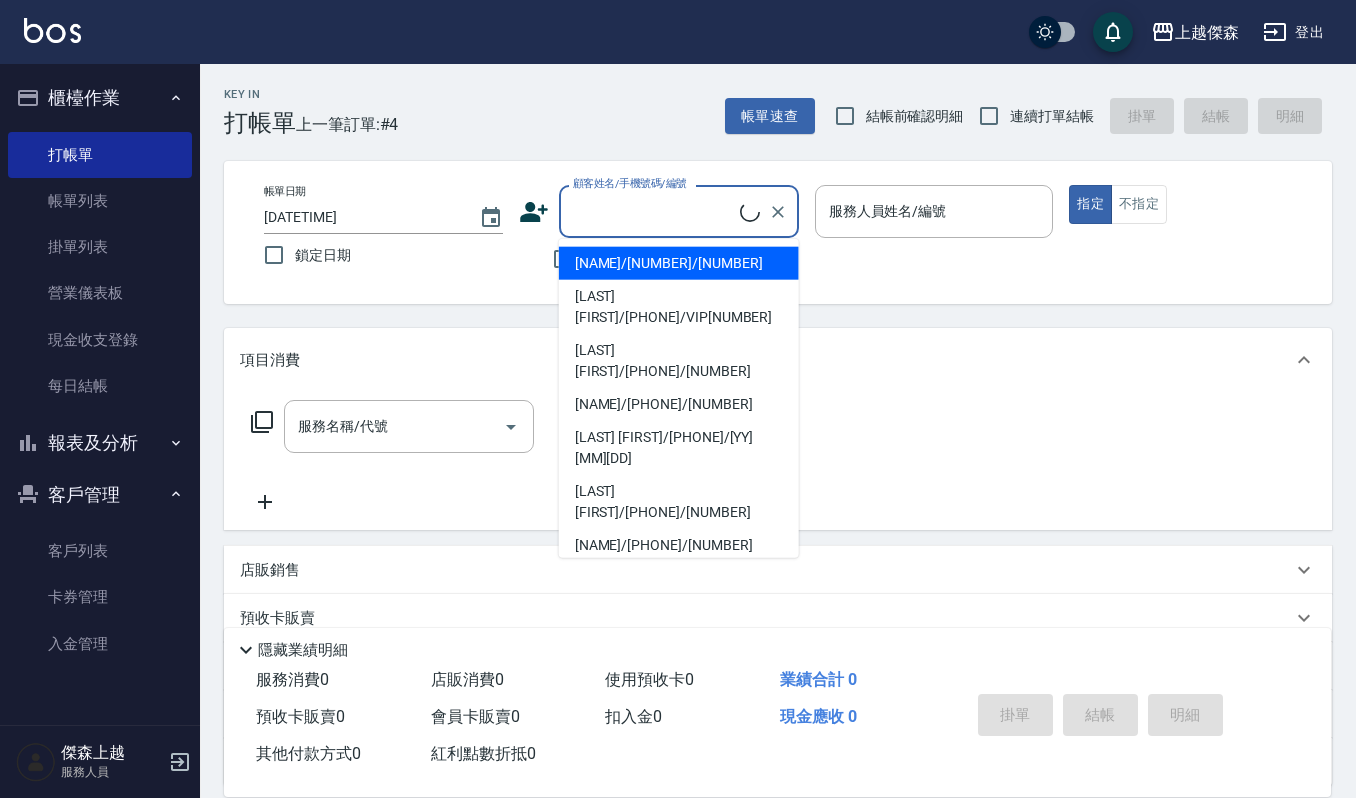 click on "顧客姓名/手機號碼/編號" at bounding box center (654, 211) 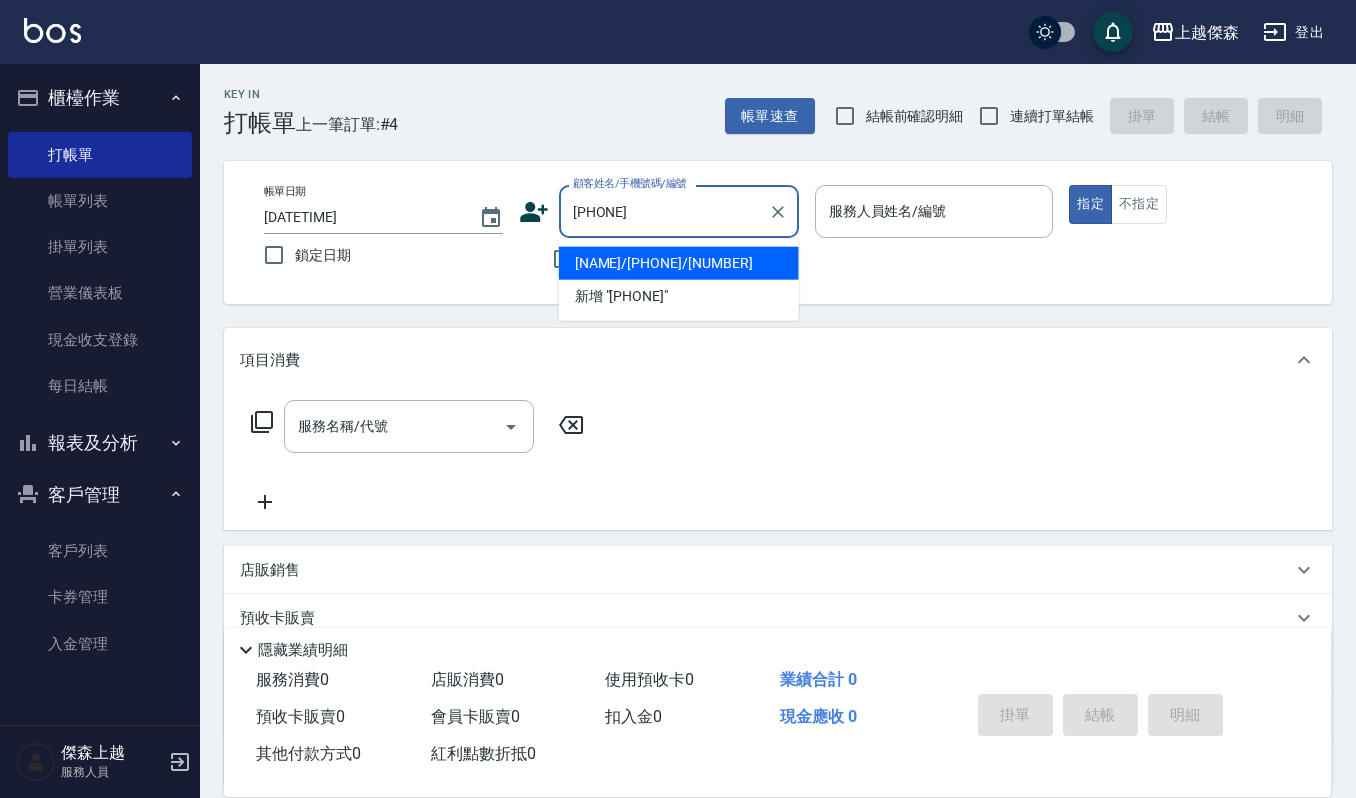 type on "[NAME]/[PHONE]/[NUMBER]" 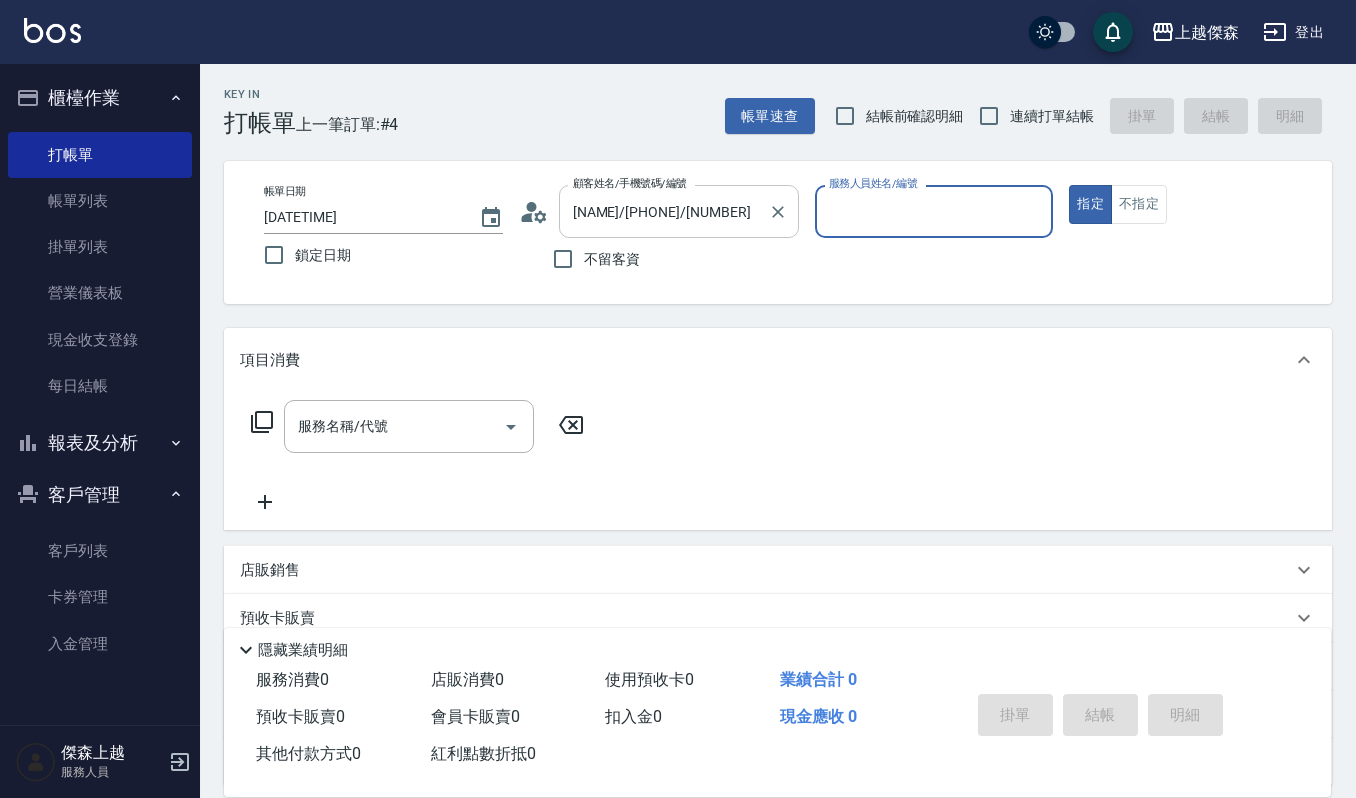 type on "Joalin-[NUMBER]" 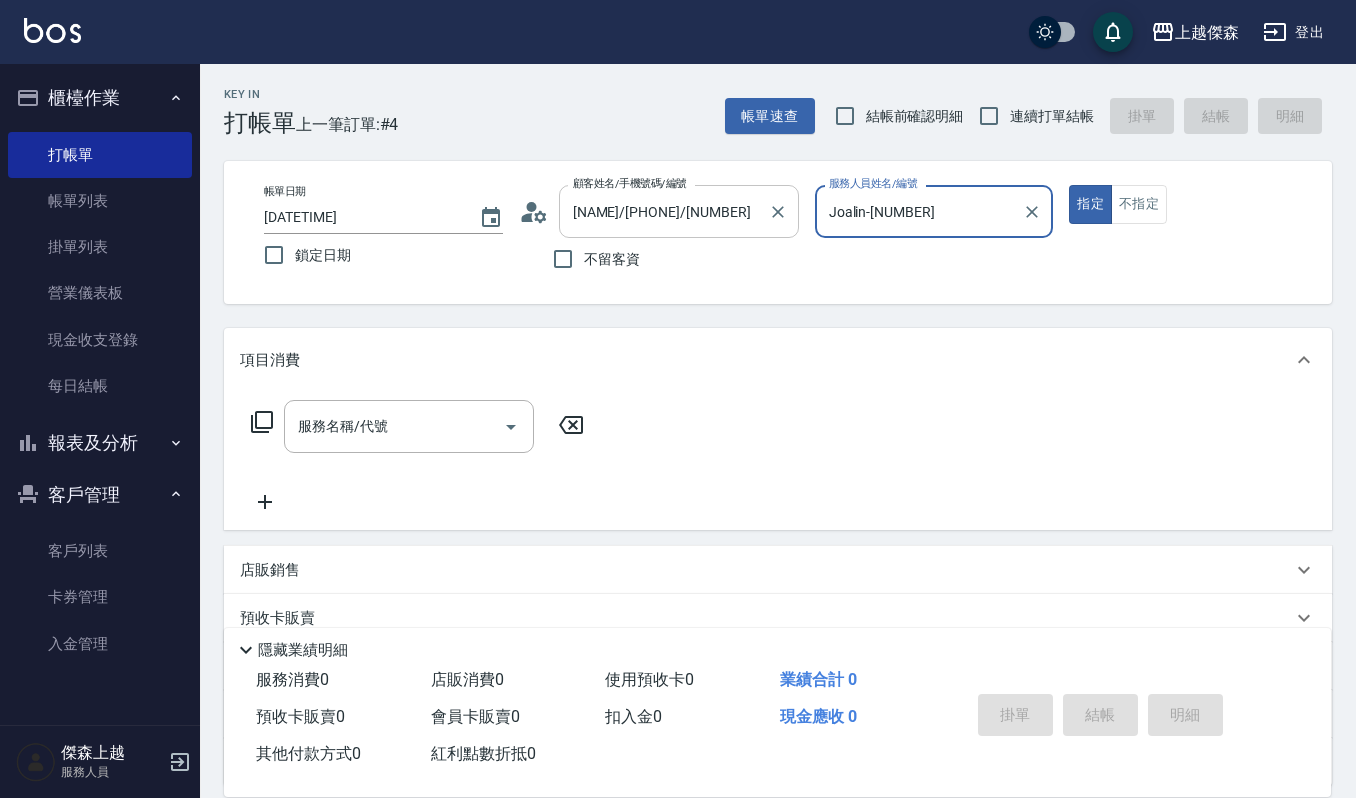 click on "指定" at bounding box center (1090, 204) 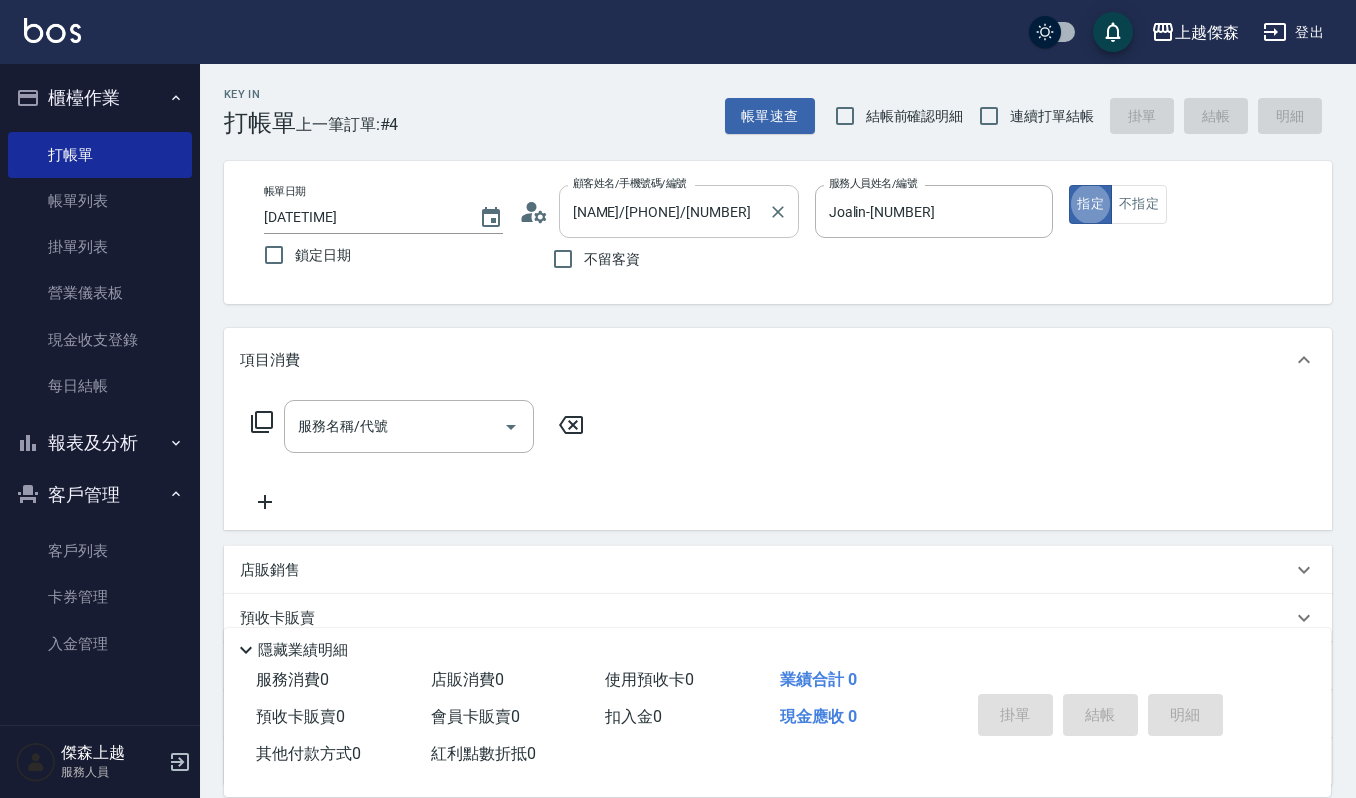 type on "true" 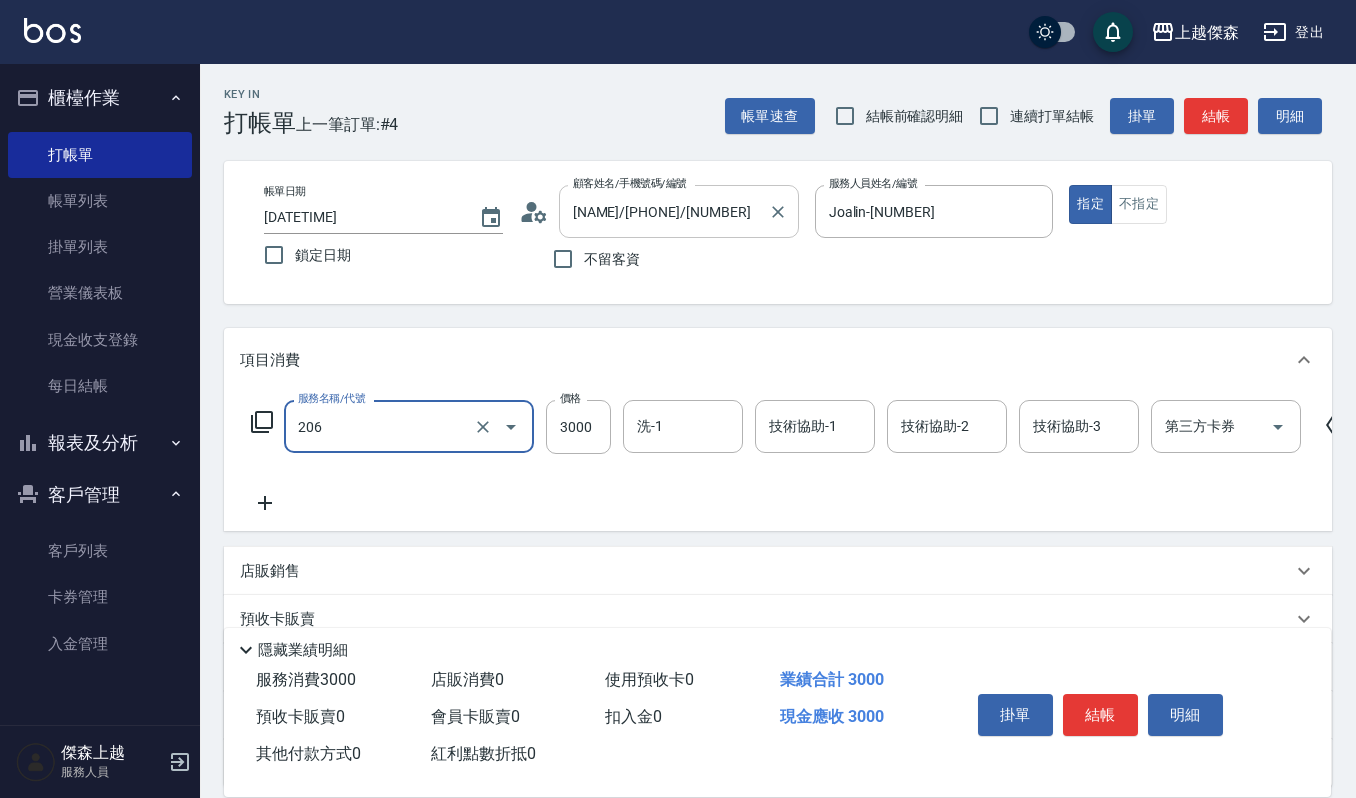 type on "無重力燙(中)(206)" 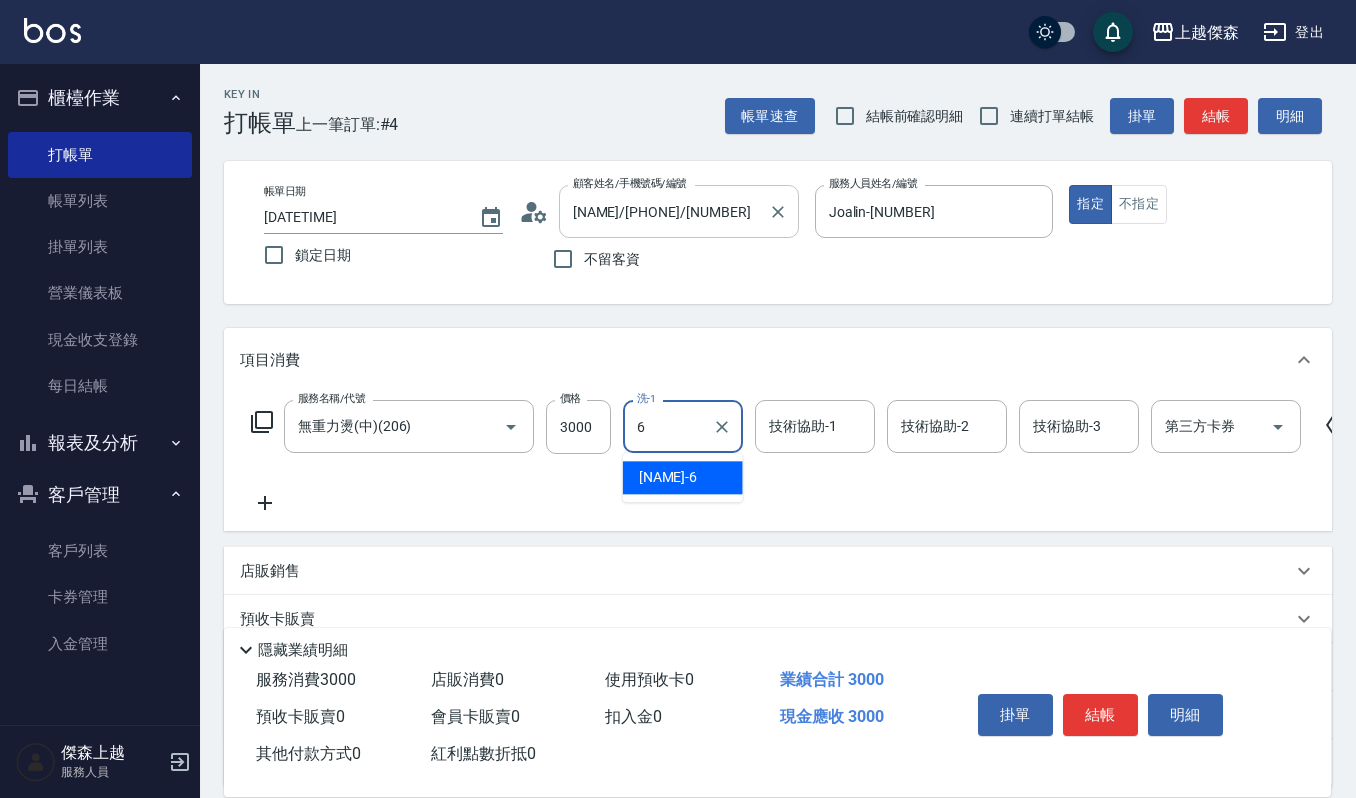 type on "Joalin-[NUMBER]" 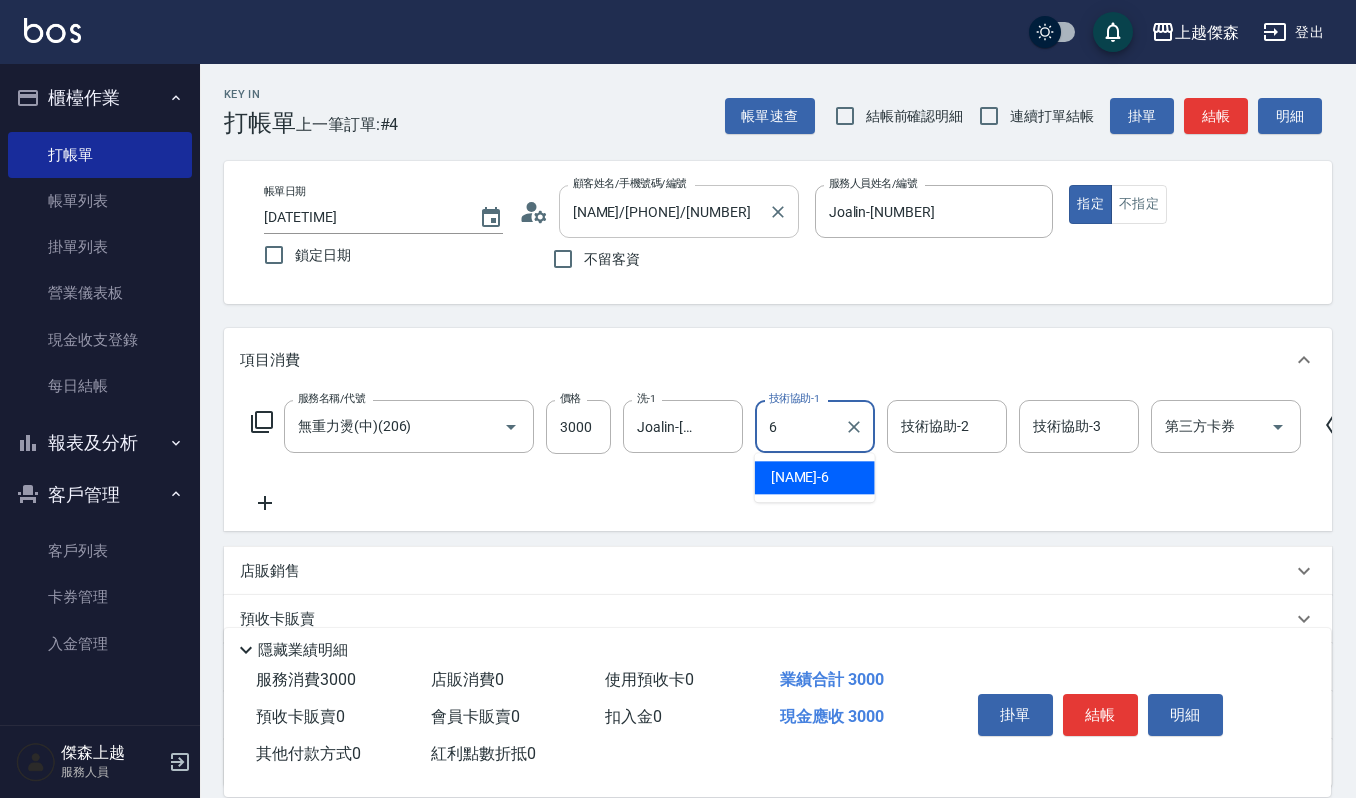 type on "Joalin-[NUMBER]" 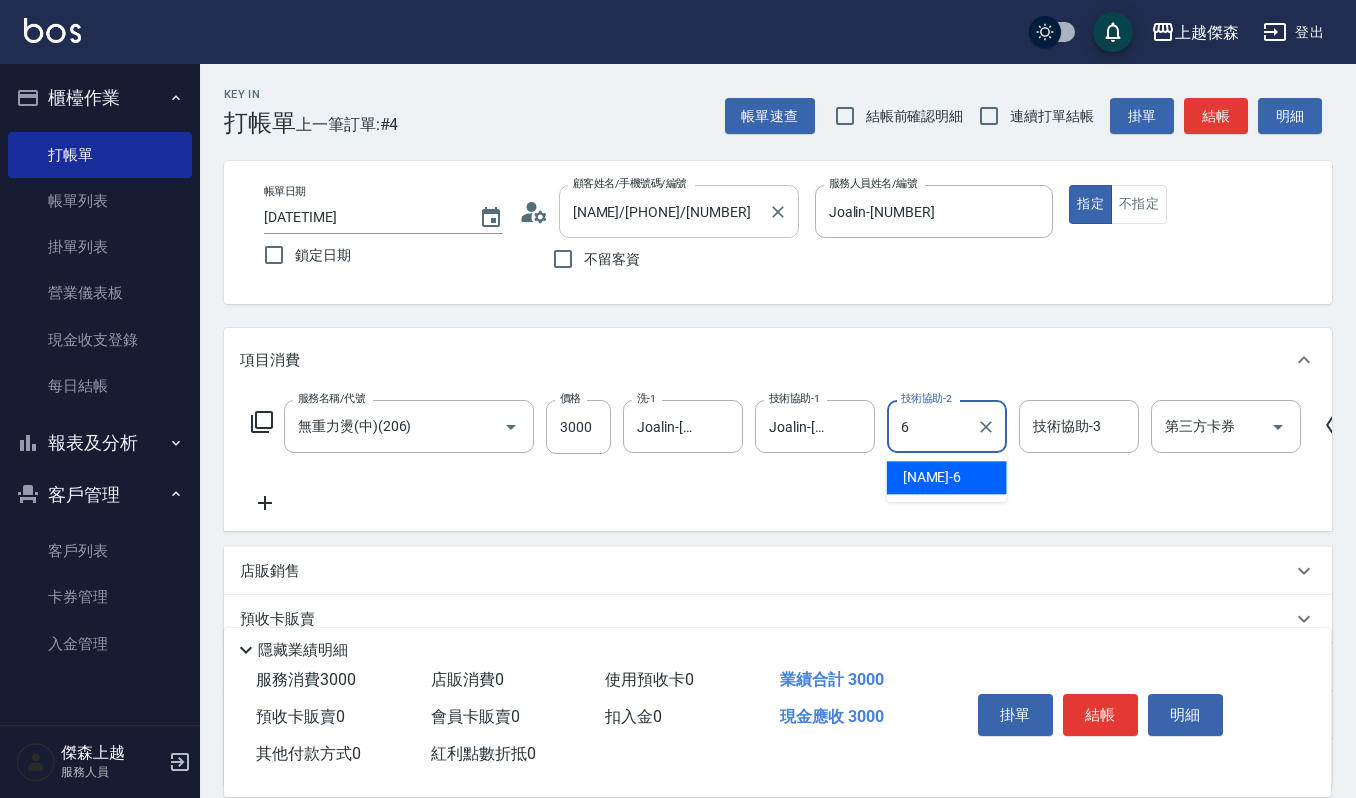 type on "Joalin-[NUMBER]" 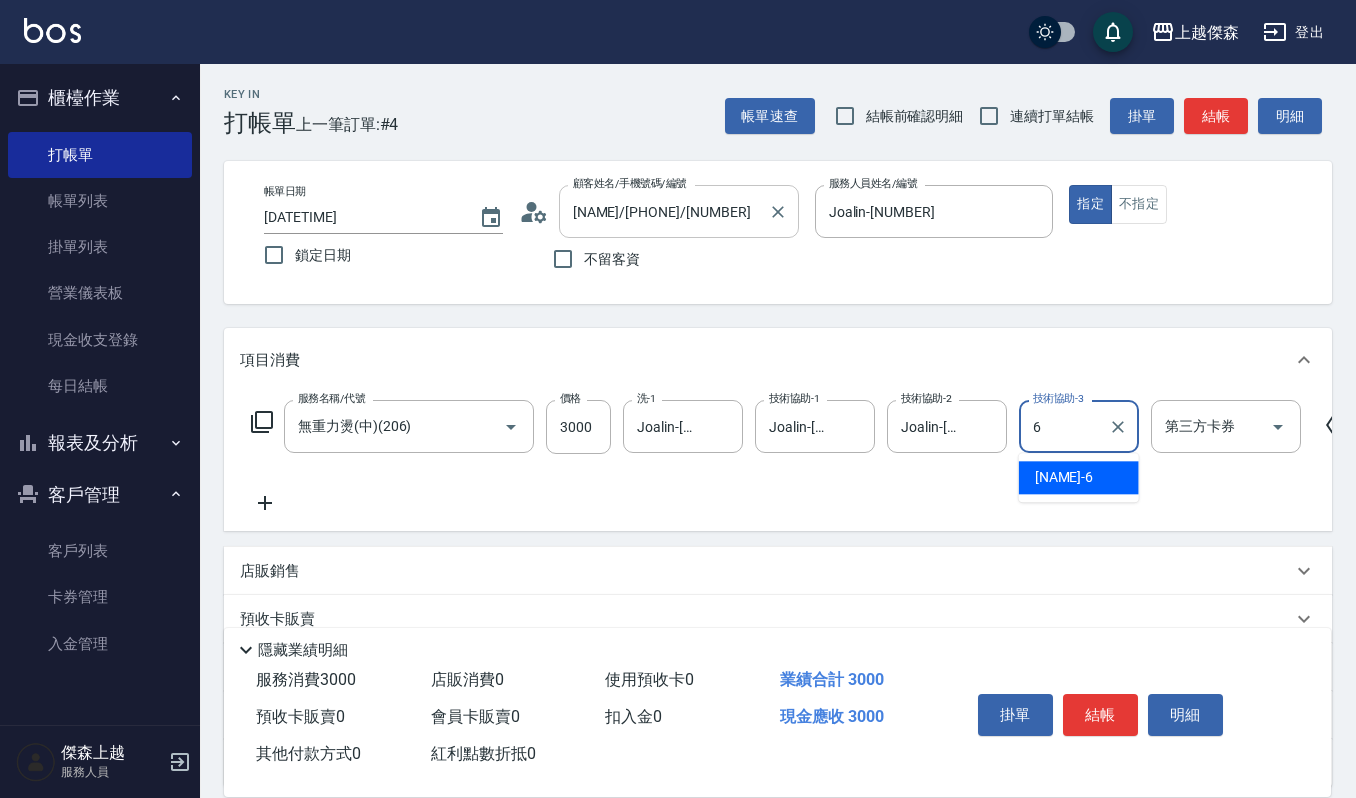 type on "Joalin-[NUMBER]" 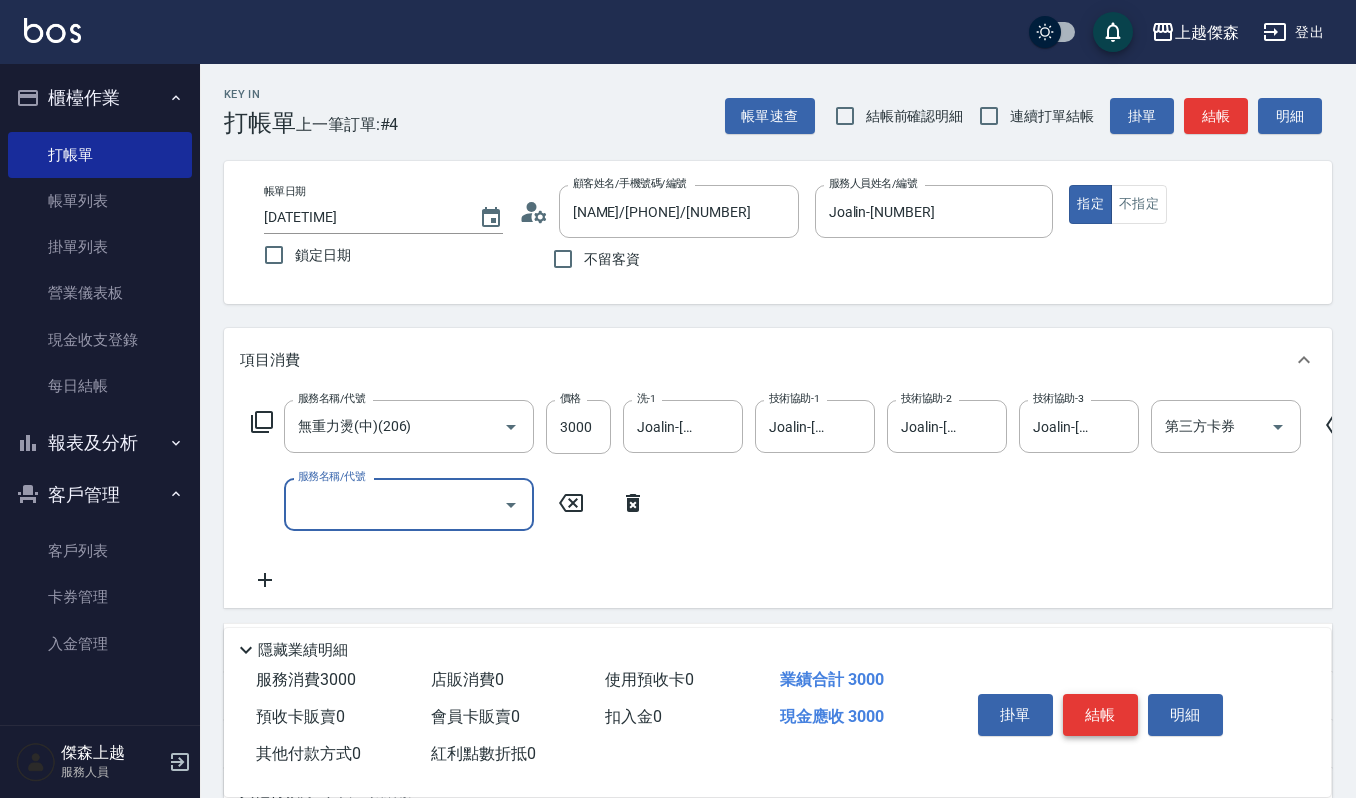 click on "結帳" at bounding box center [1100, 715] 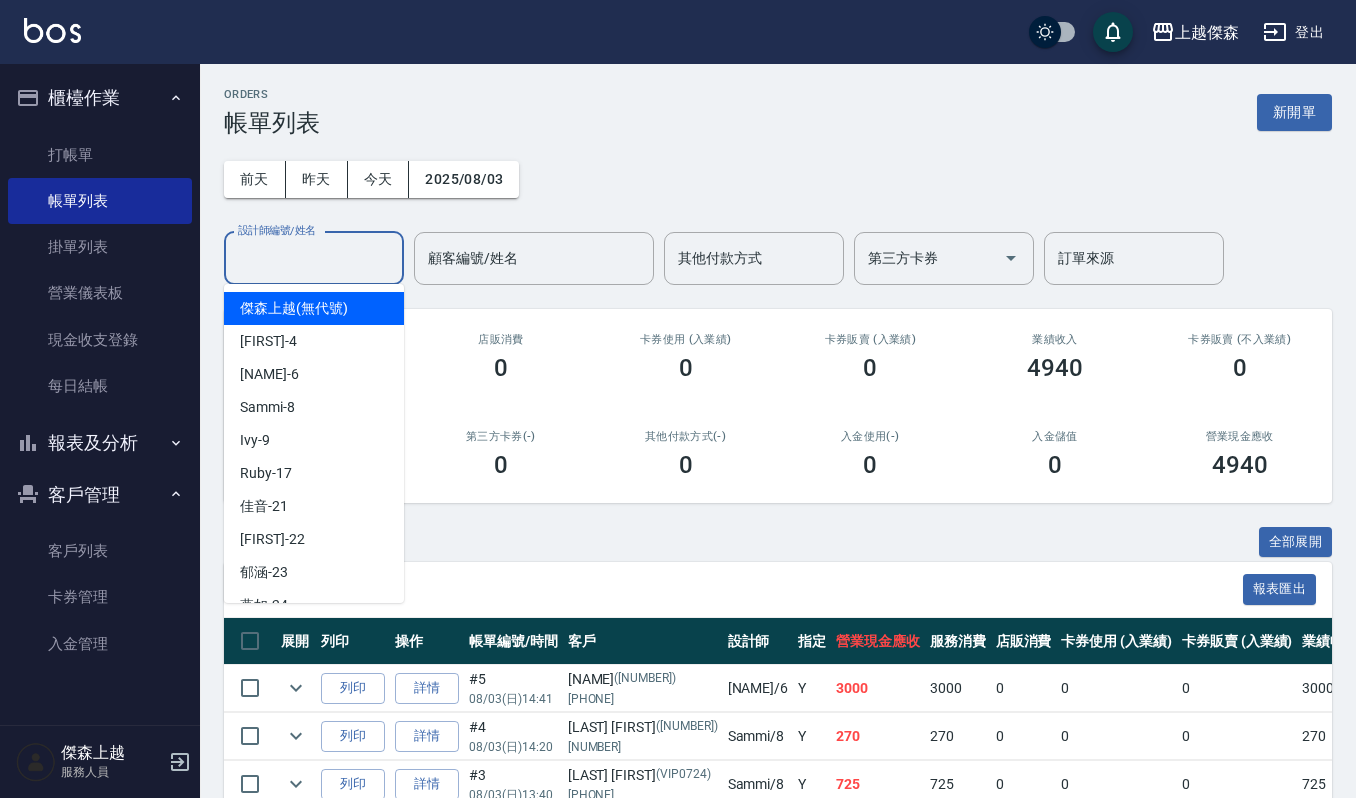 drag, startPoint x: 302, startPoint y: 260, endPoint x: 350, endPoint y: 242, distance: 51.264023 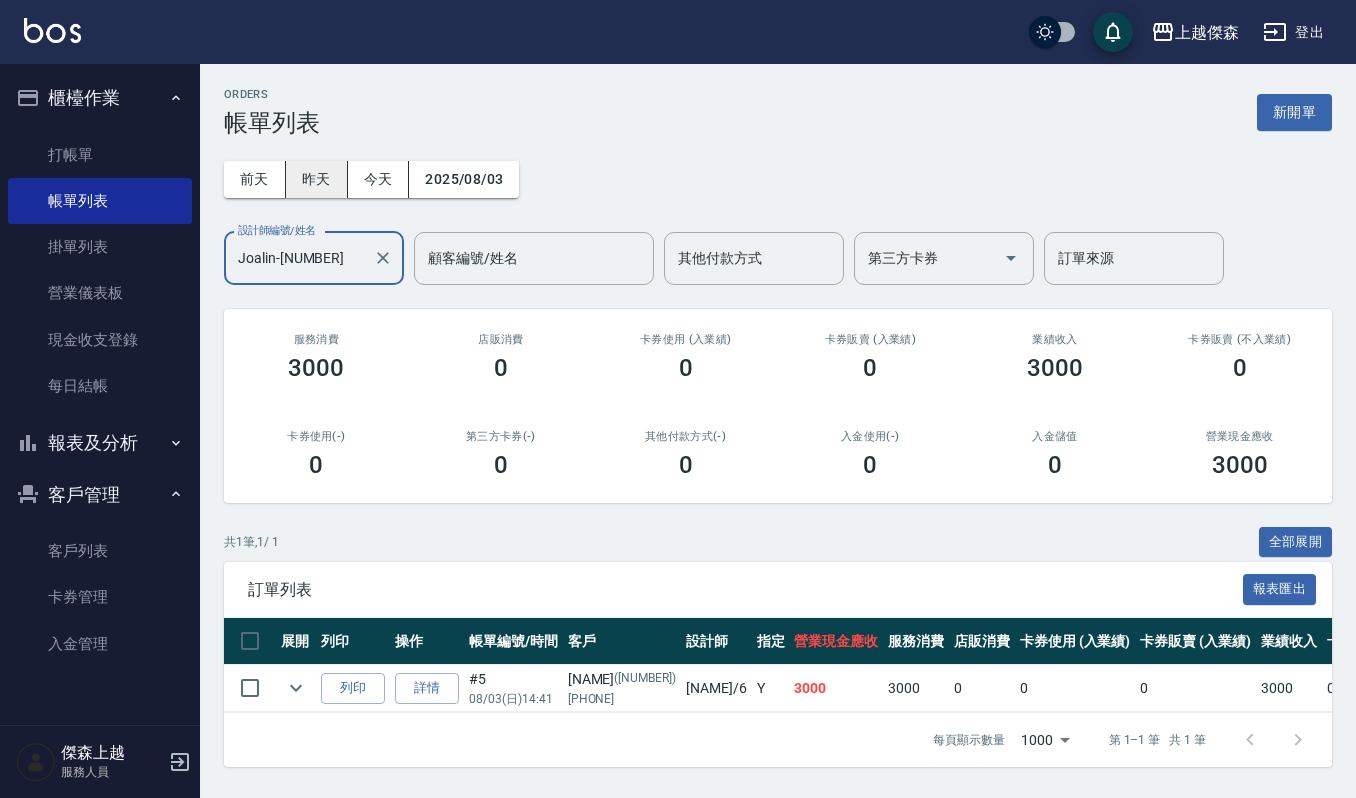 type on "Joalin-[NUMBER]" 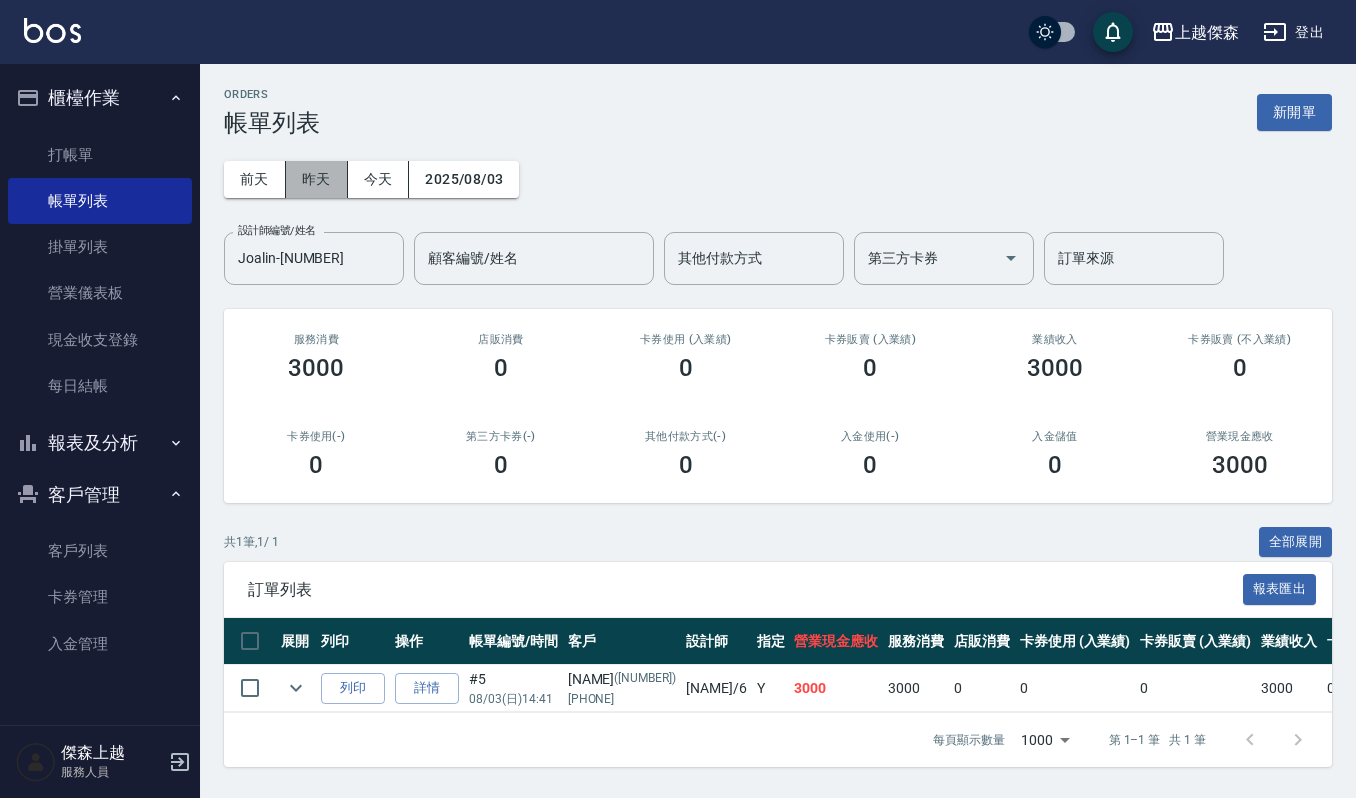 click on "昨天" at bounding box center [317, 179] 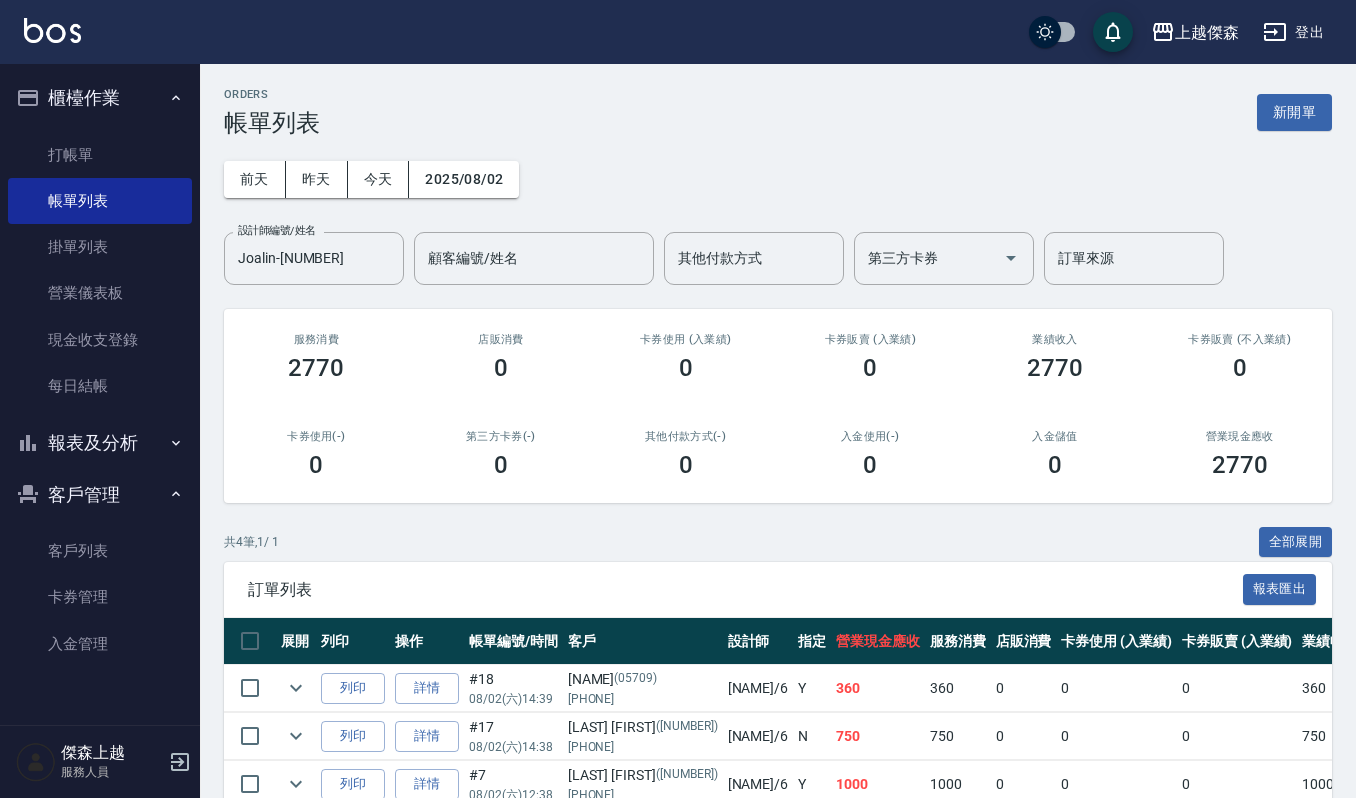 scroll, scrollTop: 160, scrollLeft: 0, axis: vertical 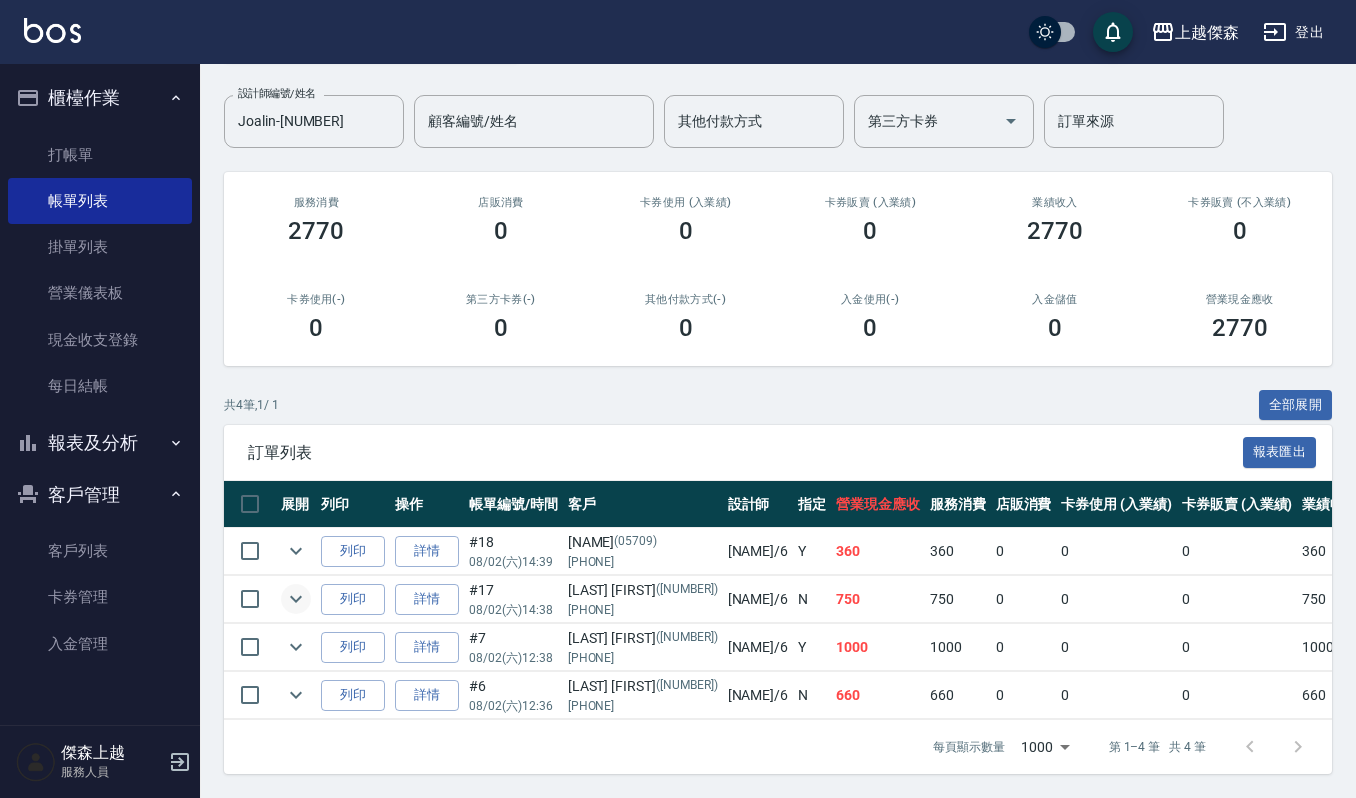 click 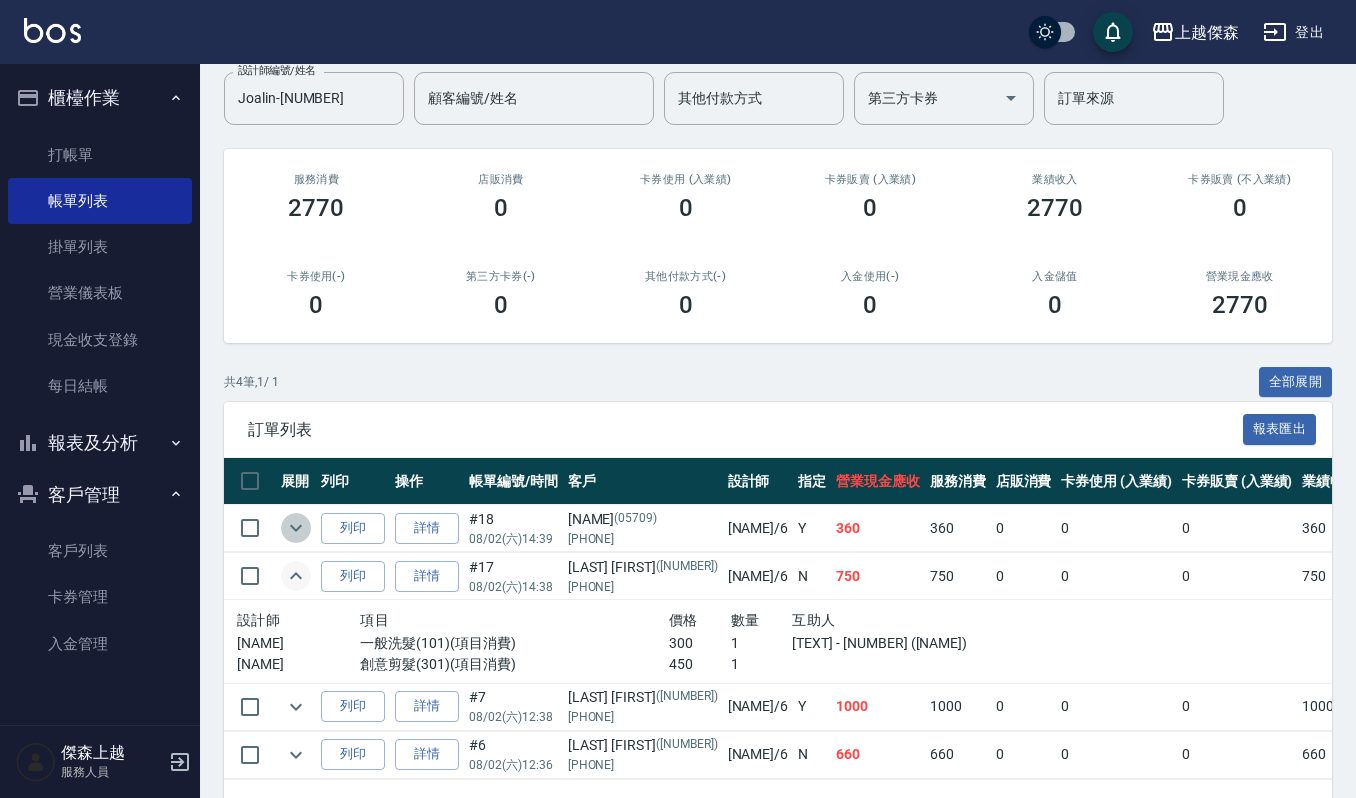 click 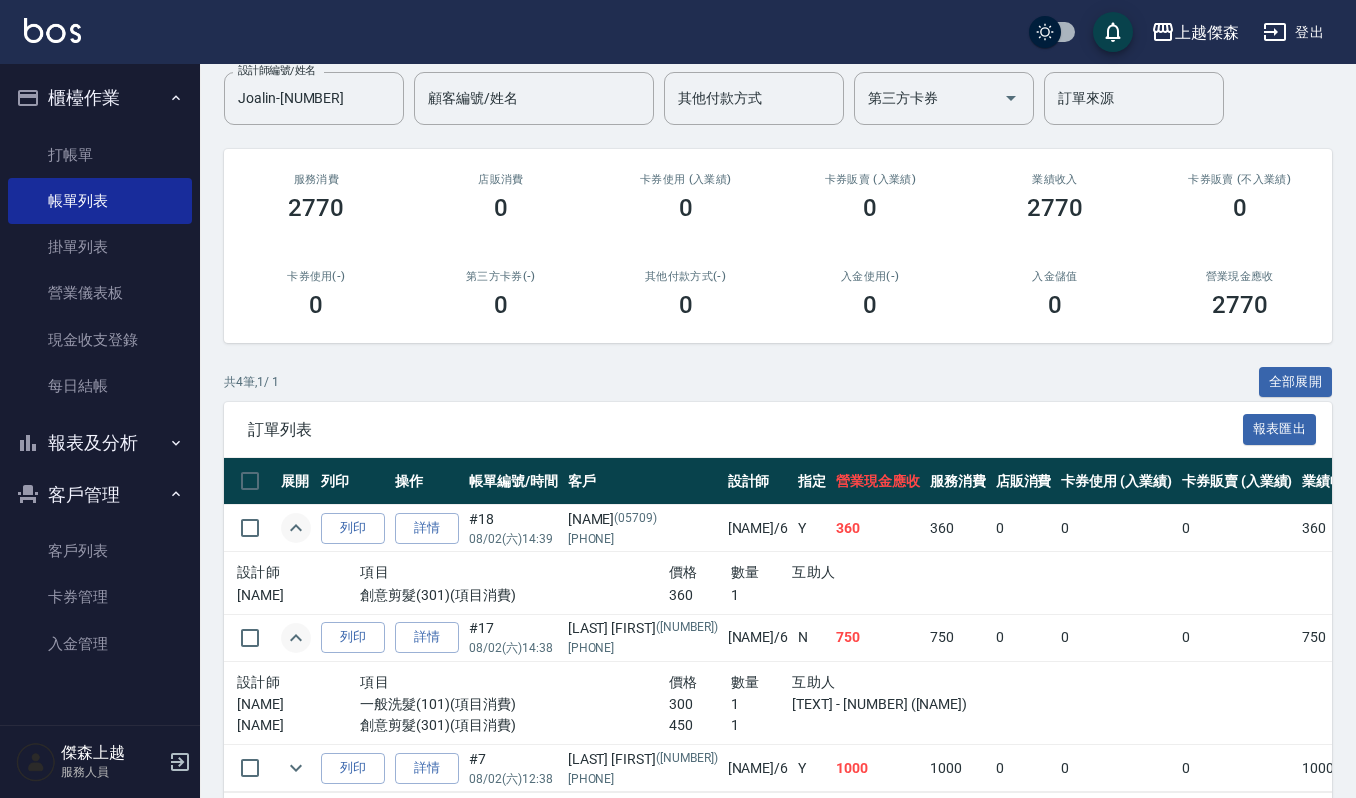 click 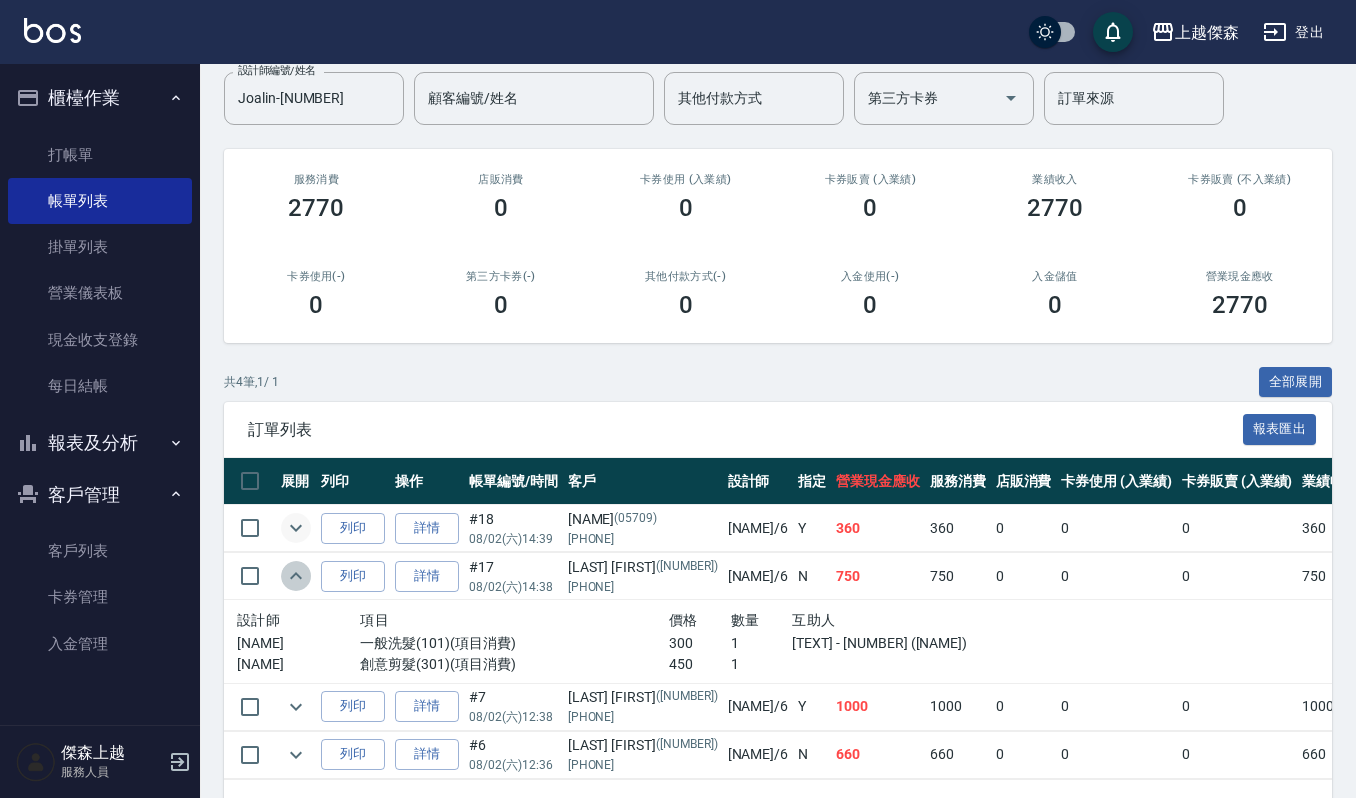 click 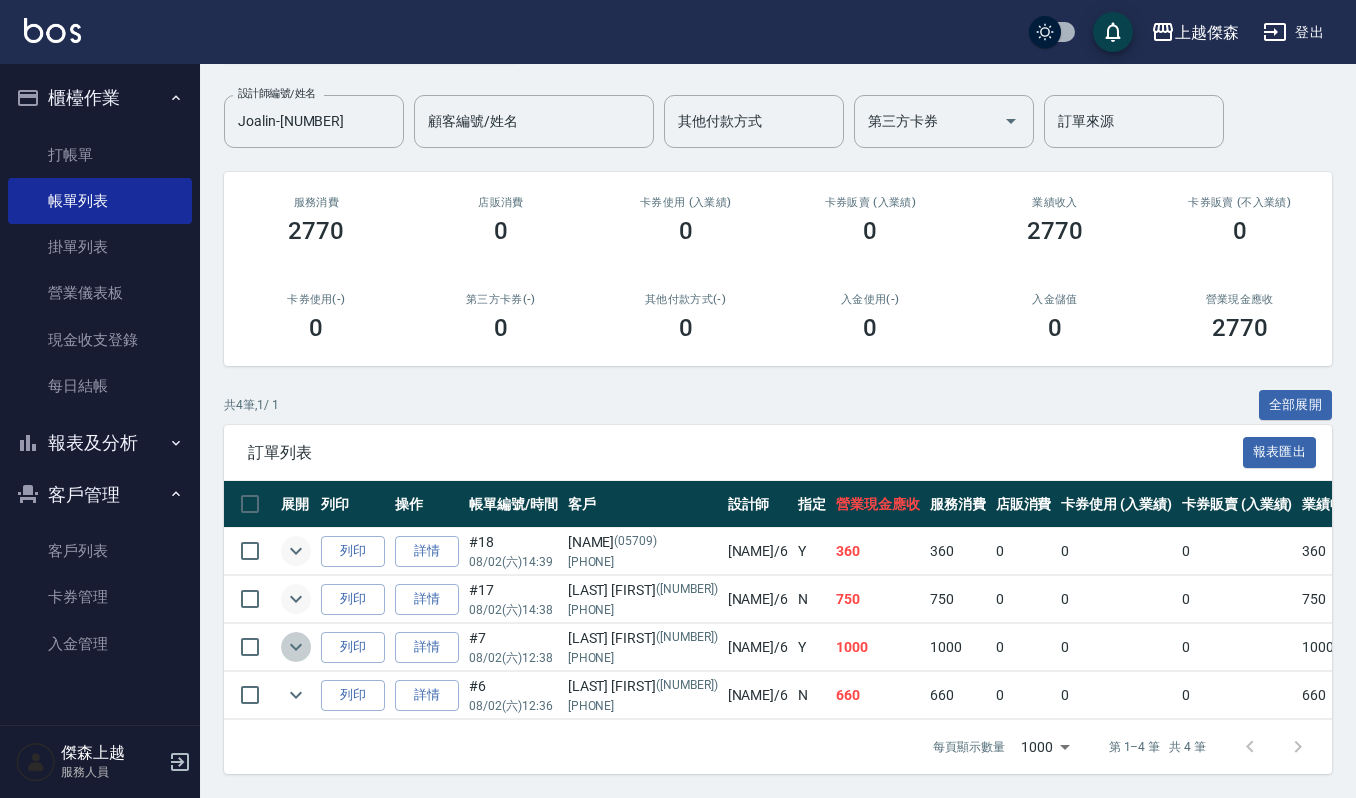 click 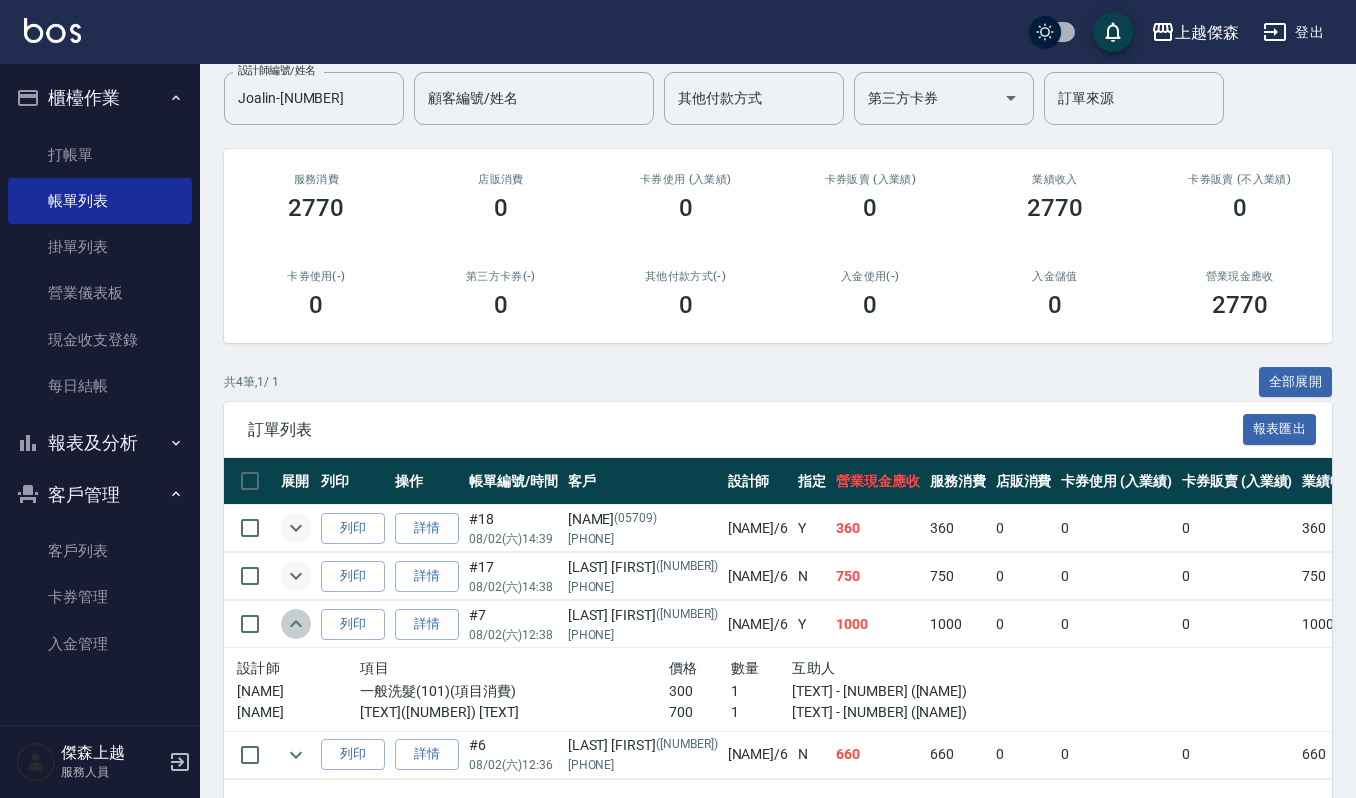click 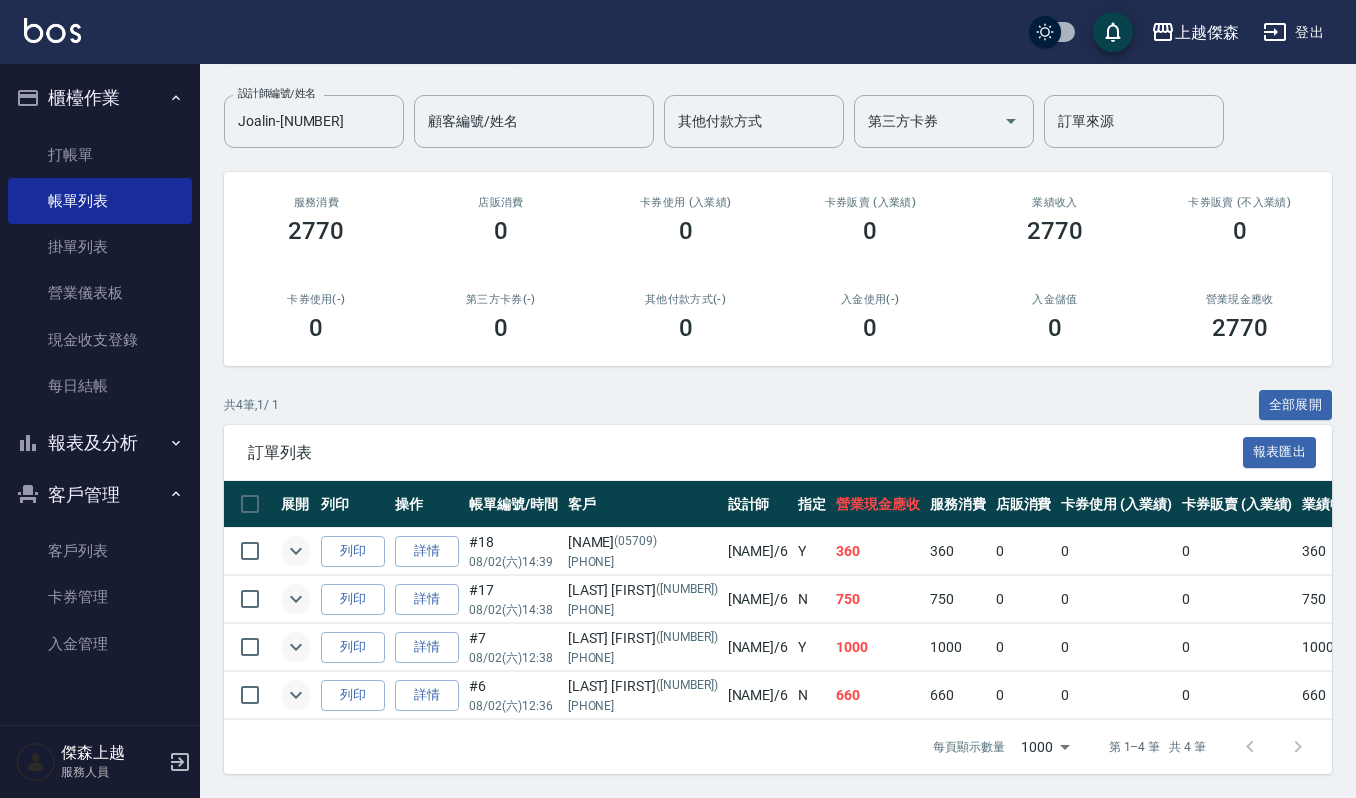 click 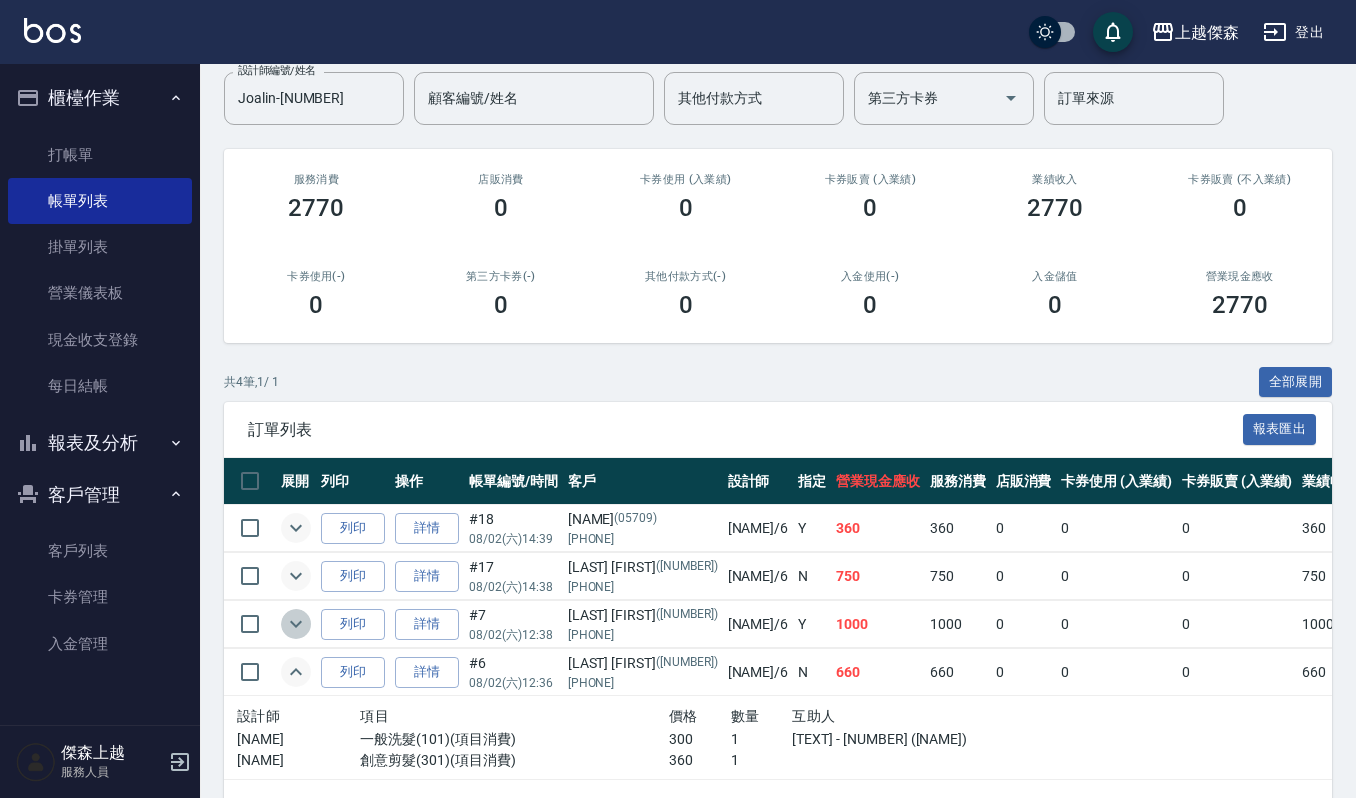 click 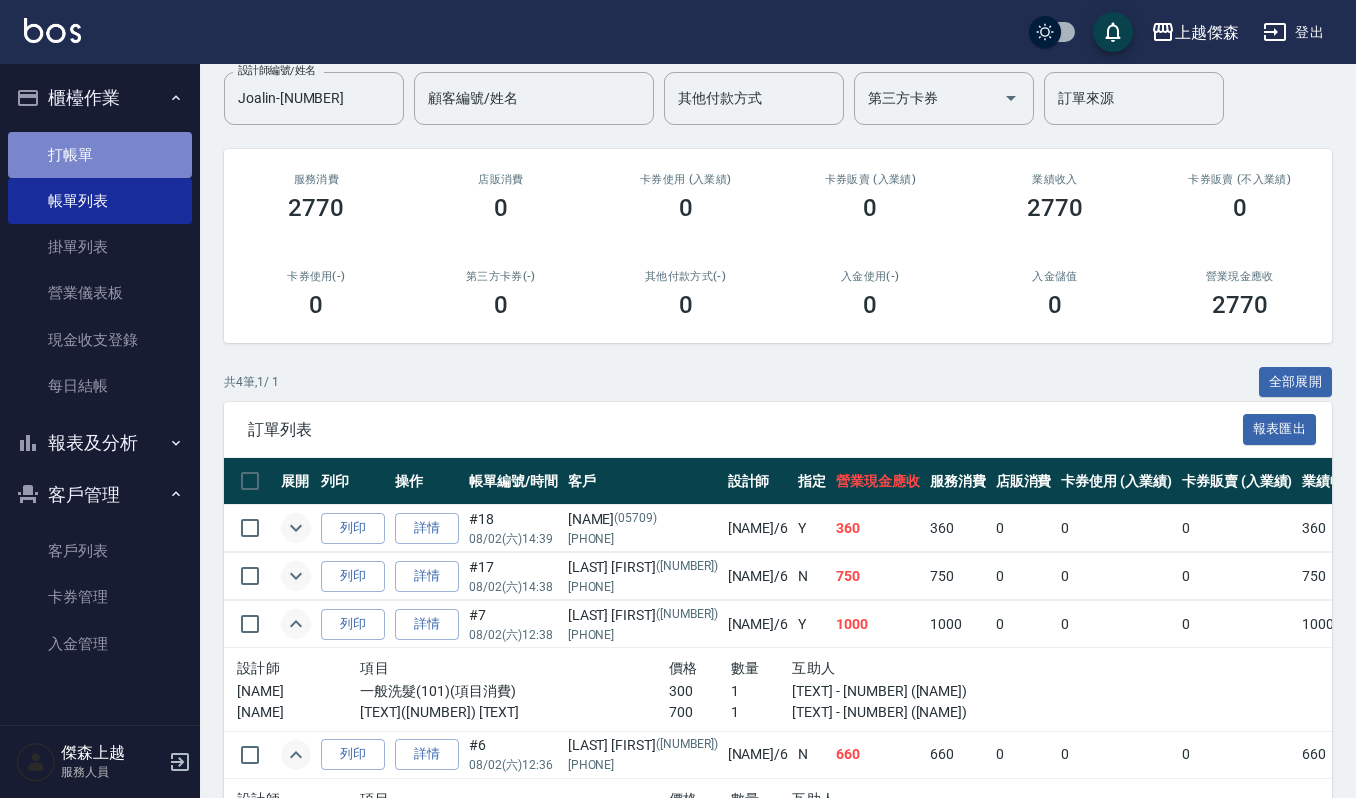 click on "打帳單" at bounding box center [100, 155] 